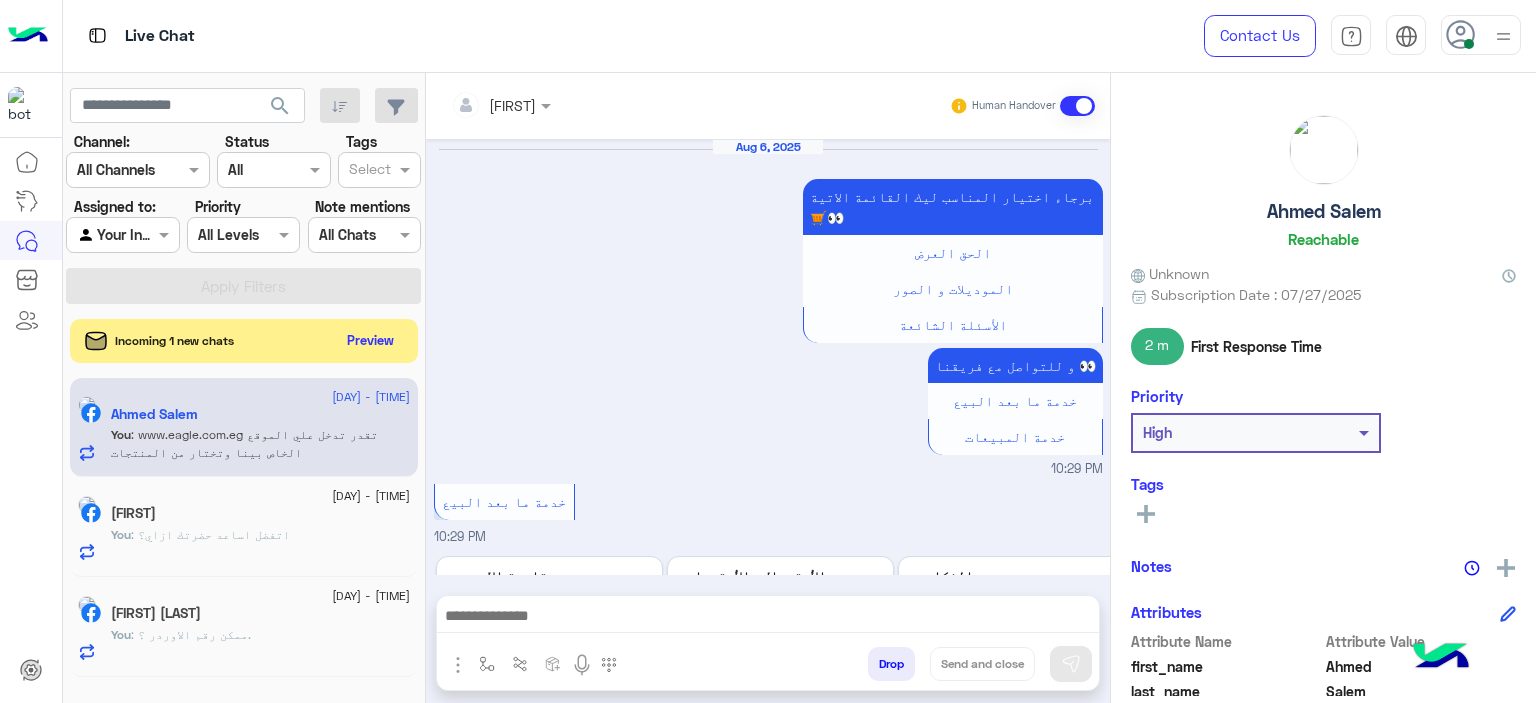 scroll, scrollTop: 0, scrollLeft: 0, axis: both 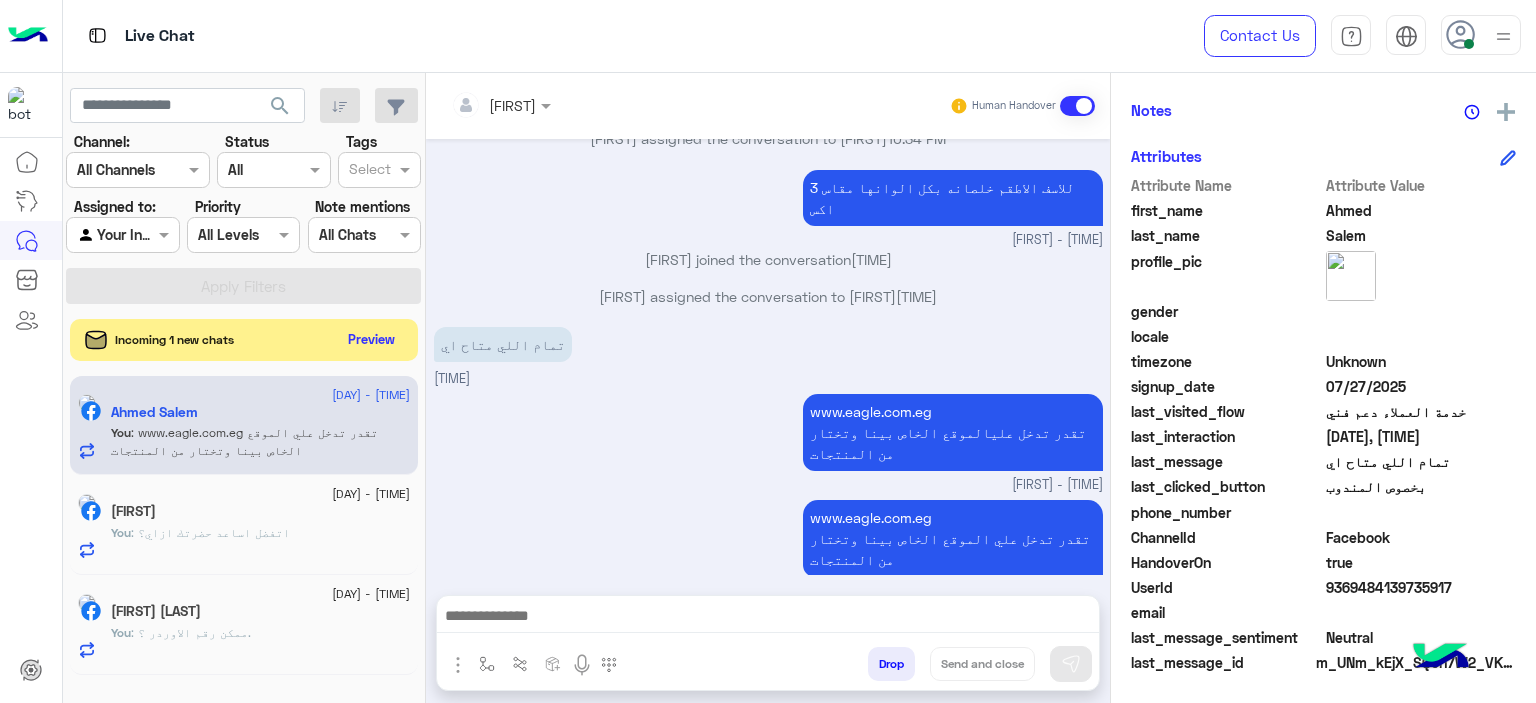 click on "Preview" 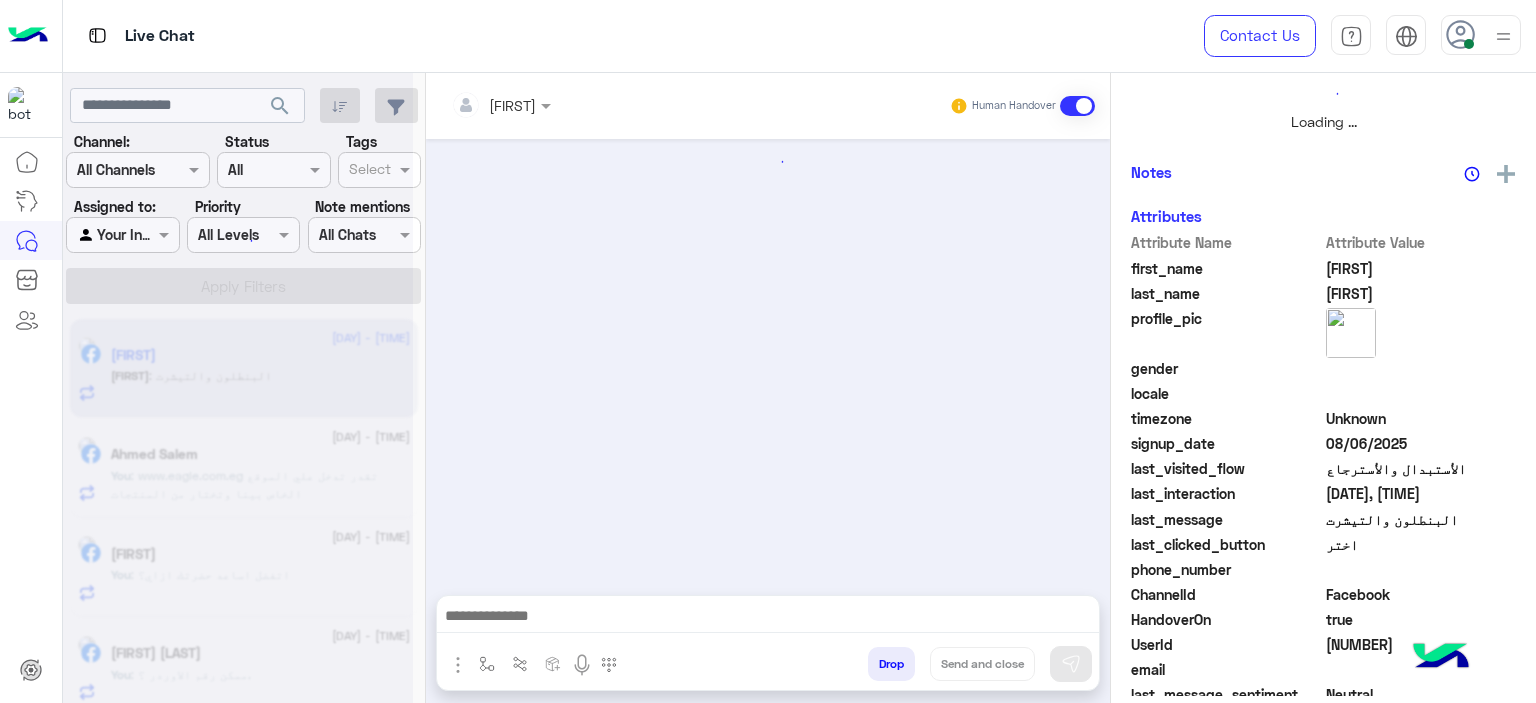scroll, scrollTop: 514, scrollLeft: 0, axis: vertical 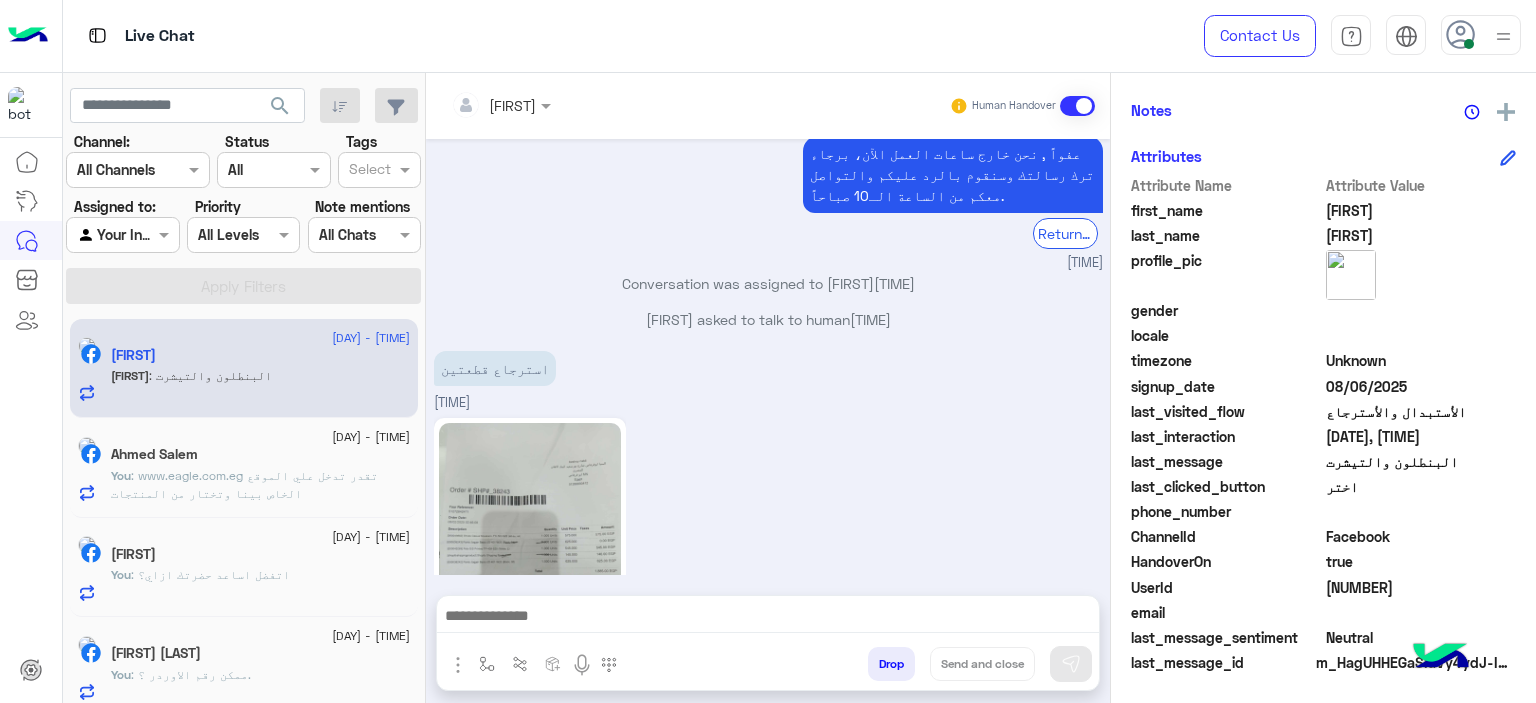 click 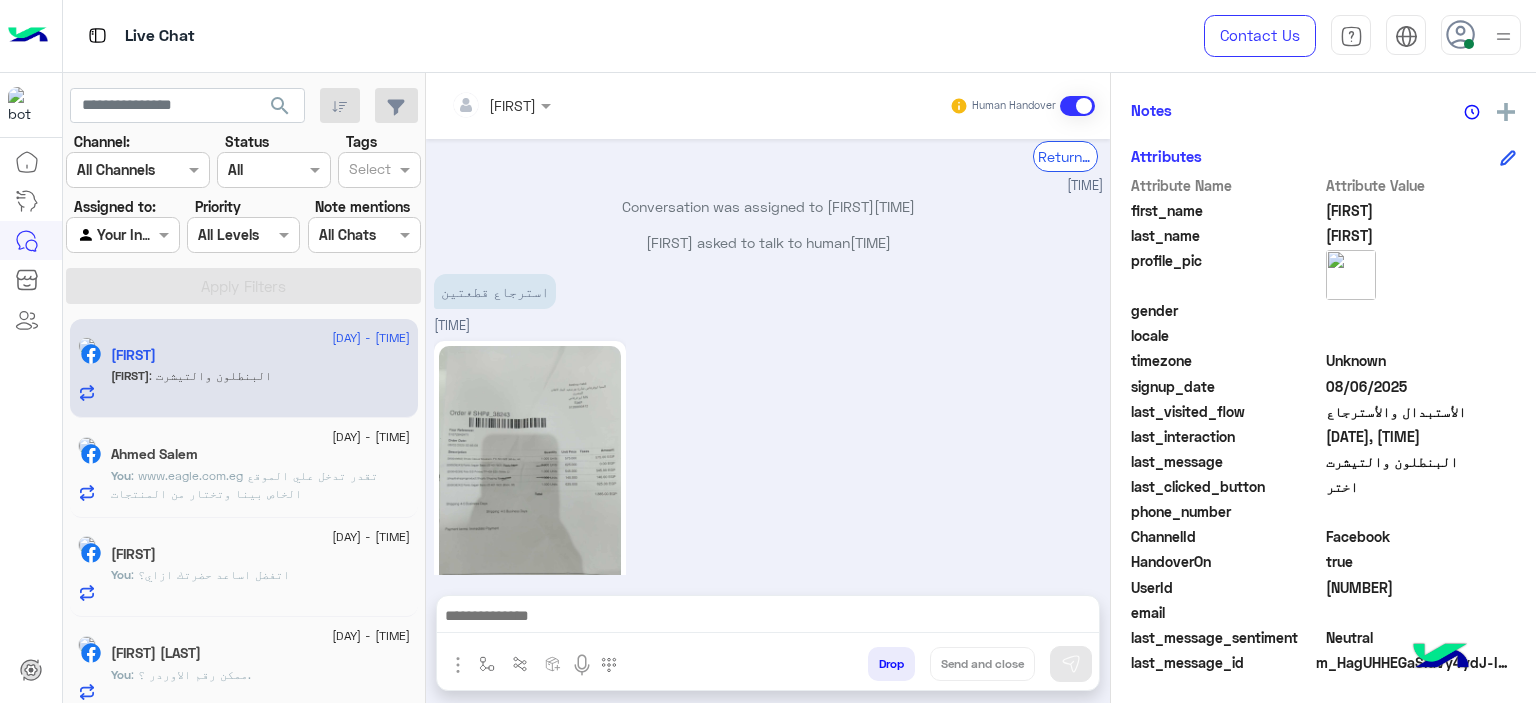 scroll, scrollTop: 2352, scrollLeft: 0, axis: vertical 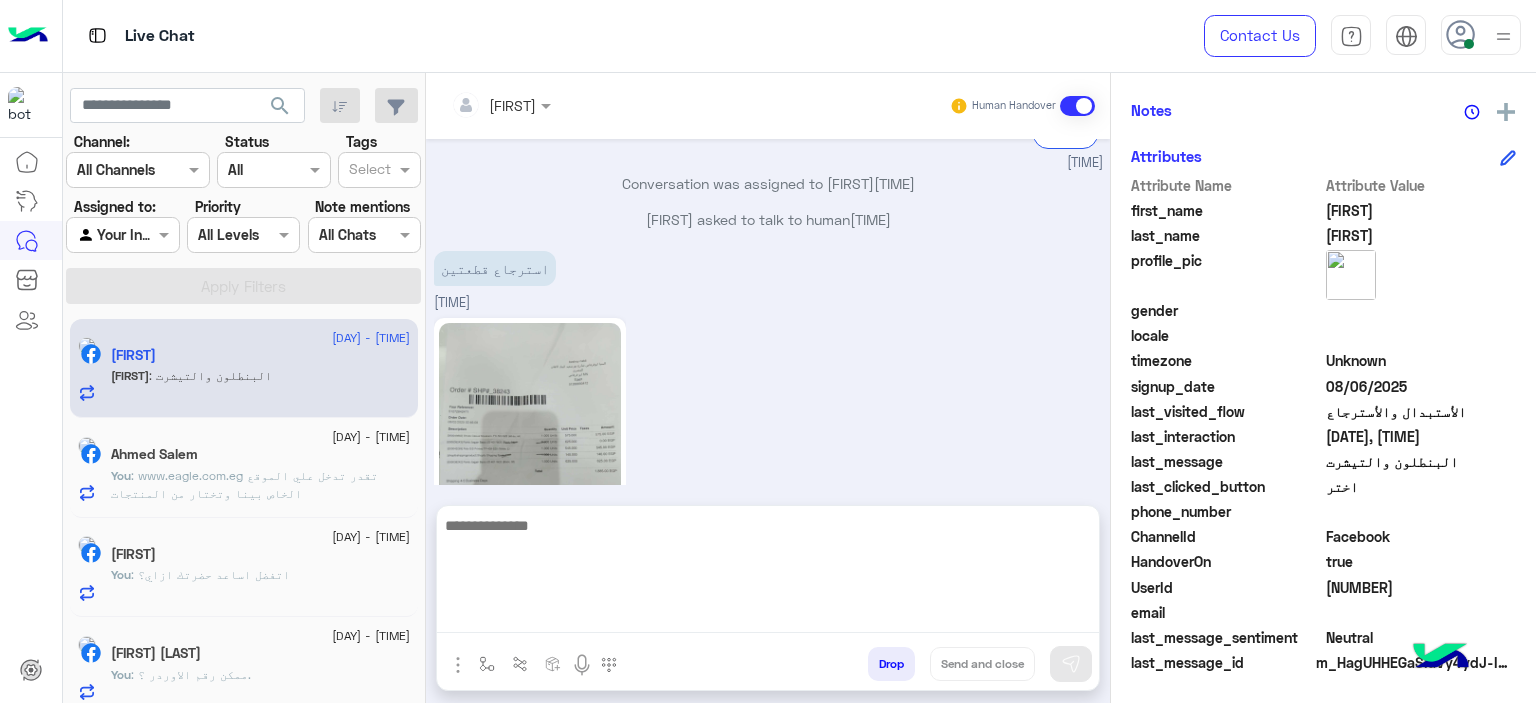click at bounding box center [768, 573] 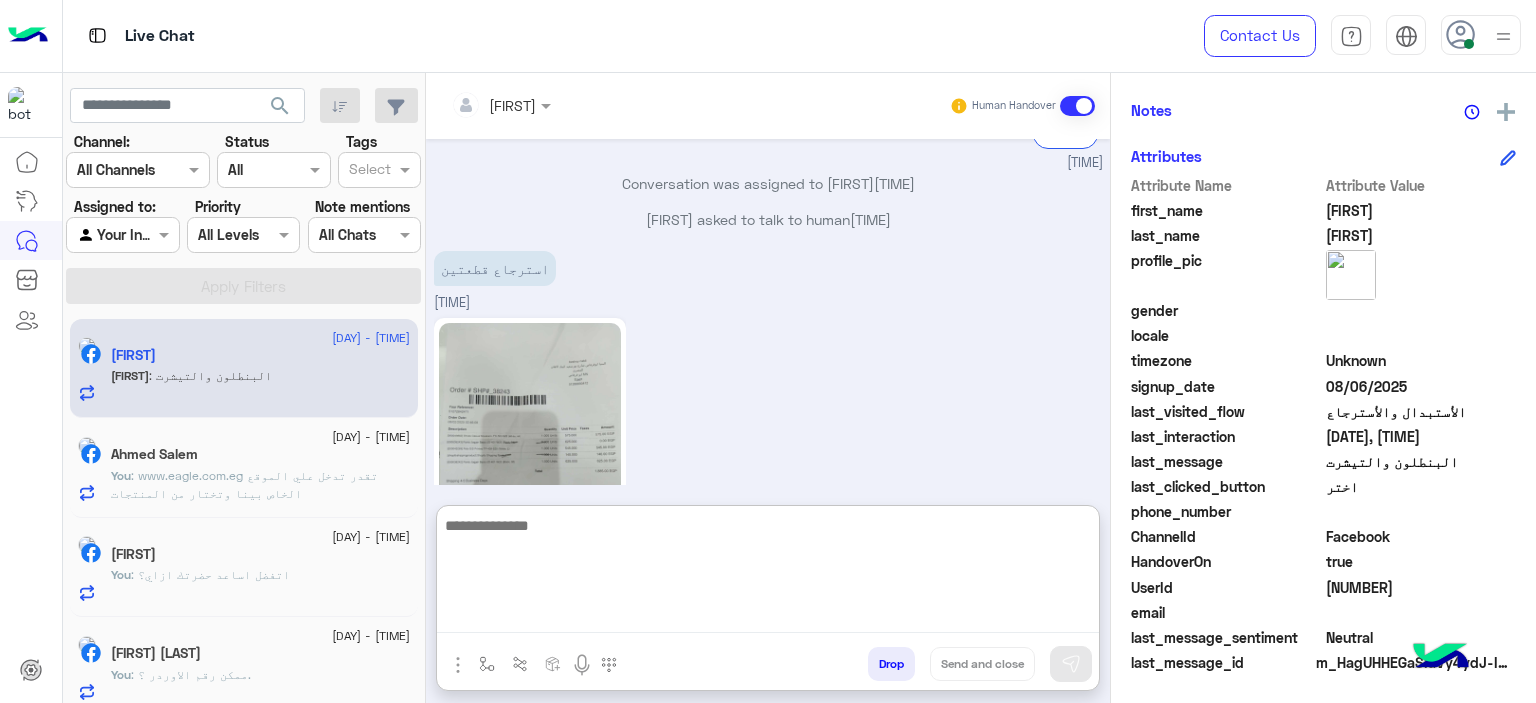 paste on "**********" 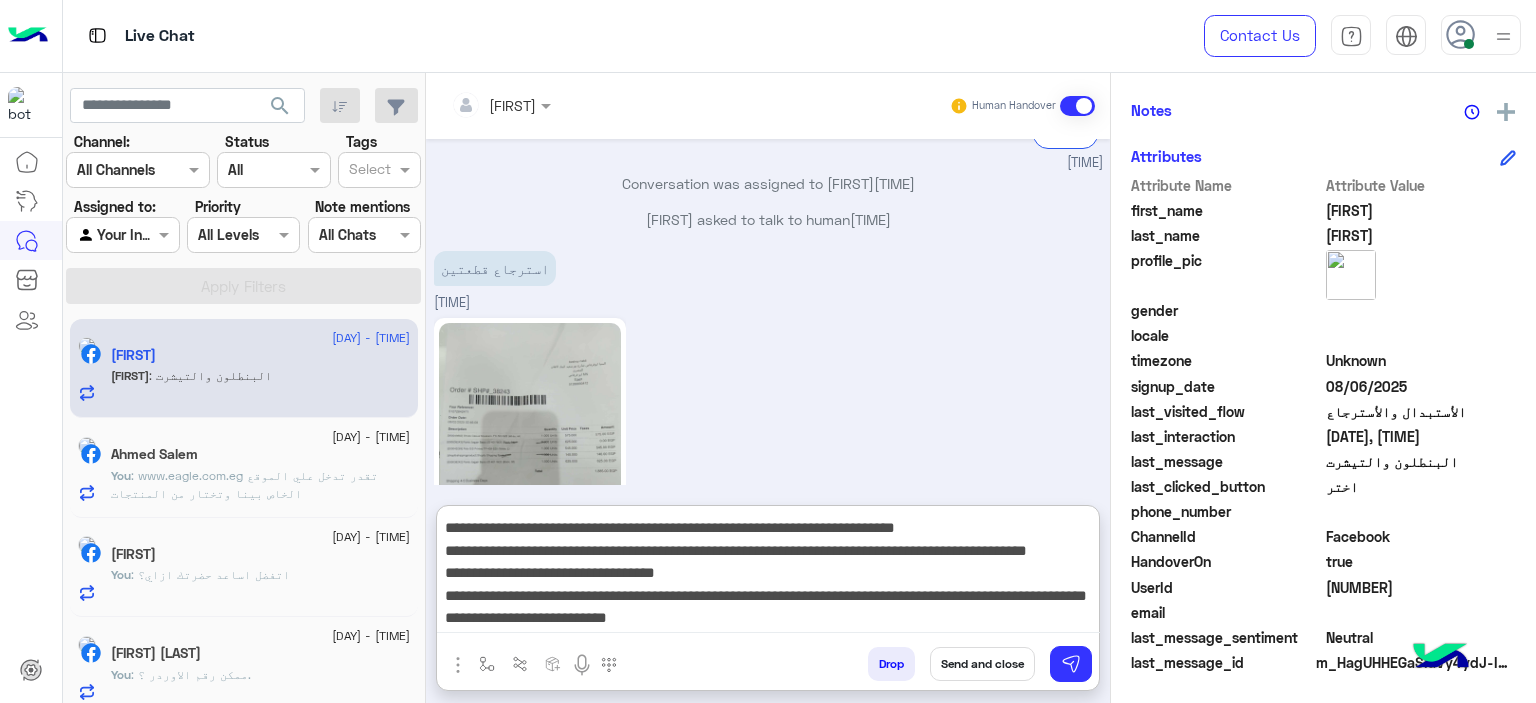 scroll, scrollTop: 0, scrollLeft: 0, axis: both 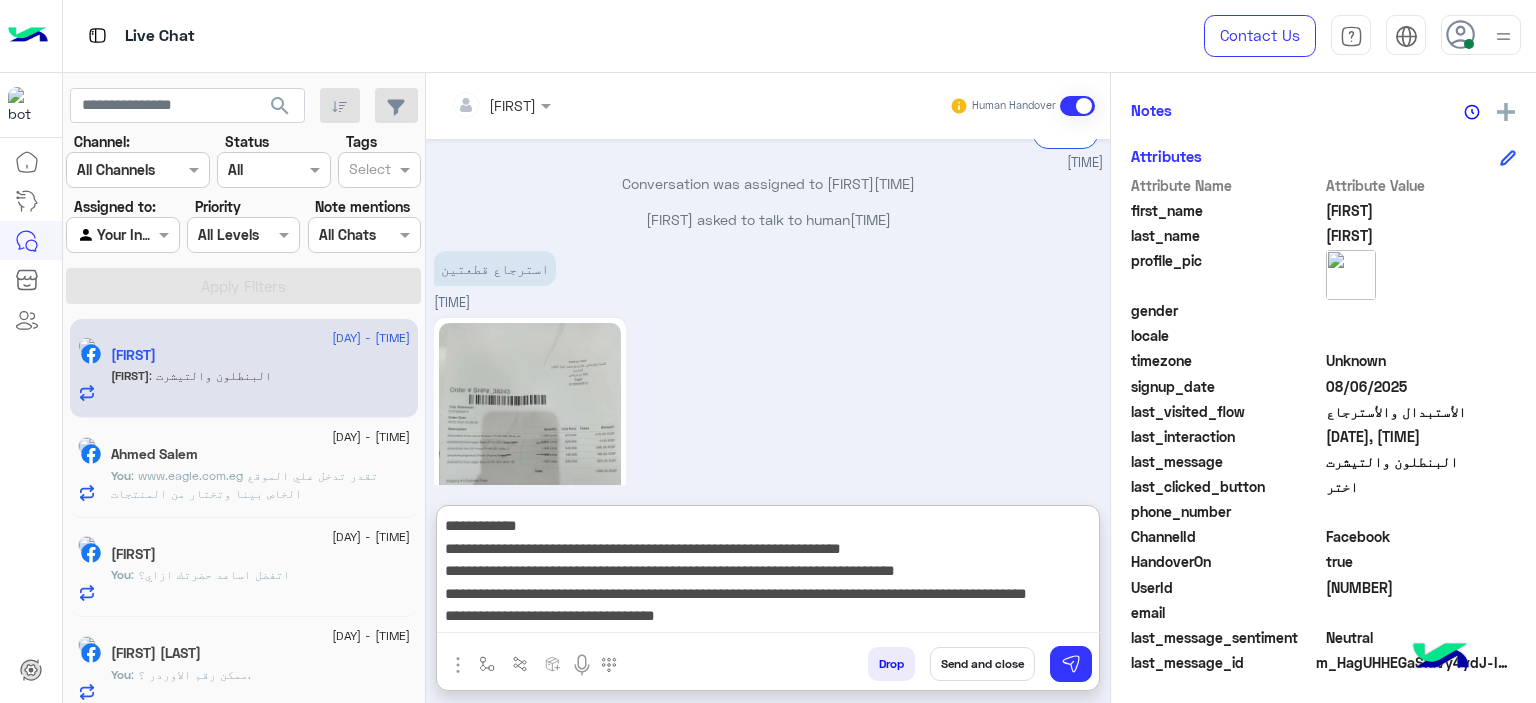 click on "**********" at bounding box center [768, 573] 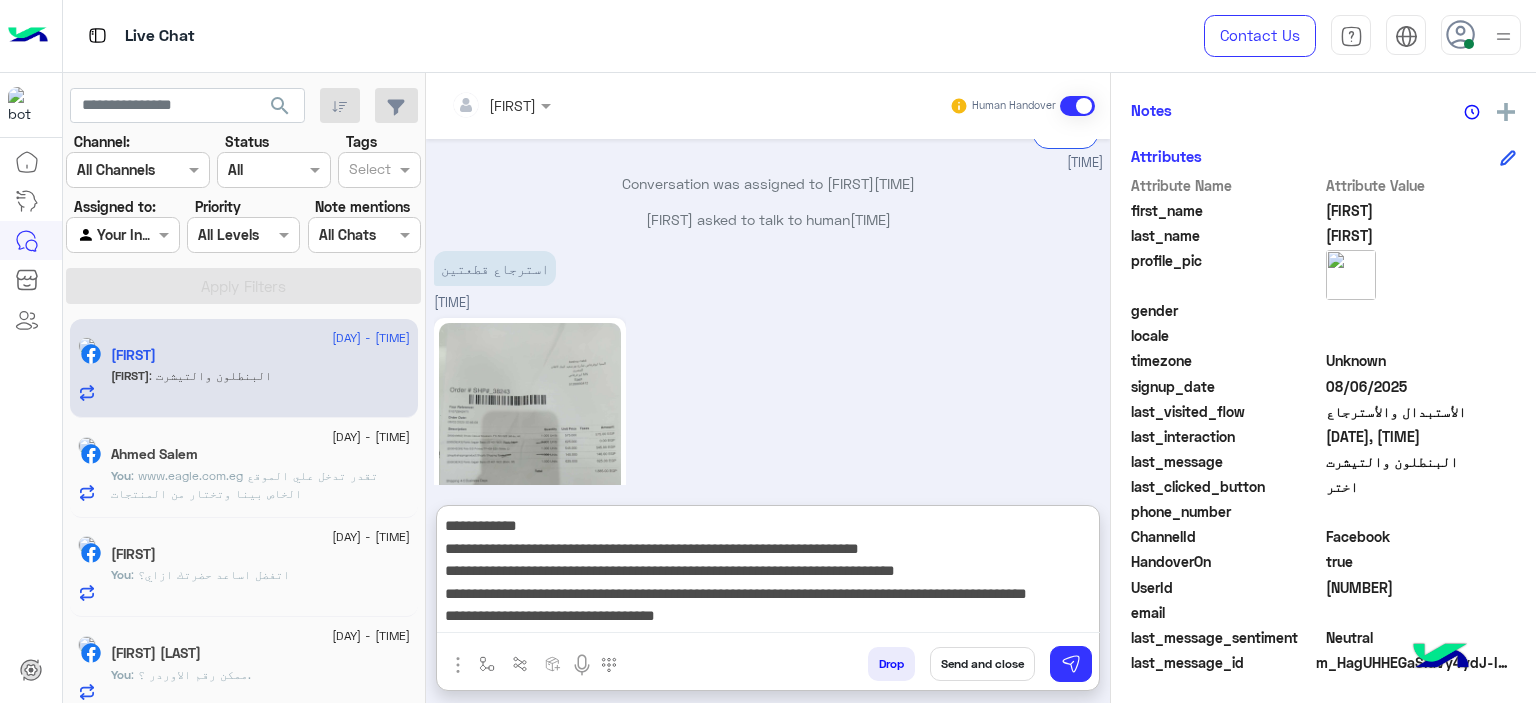 type on "**********" 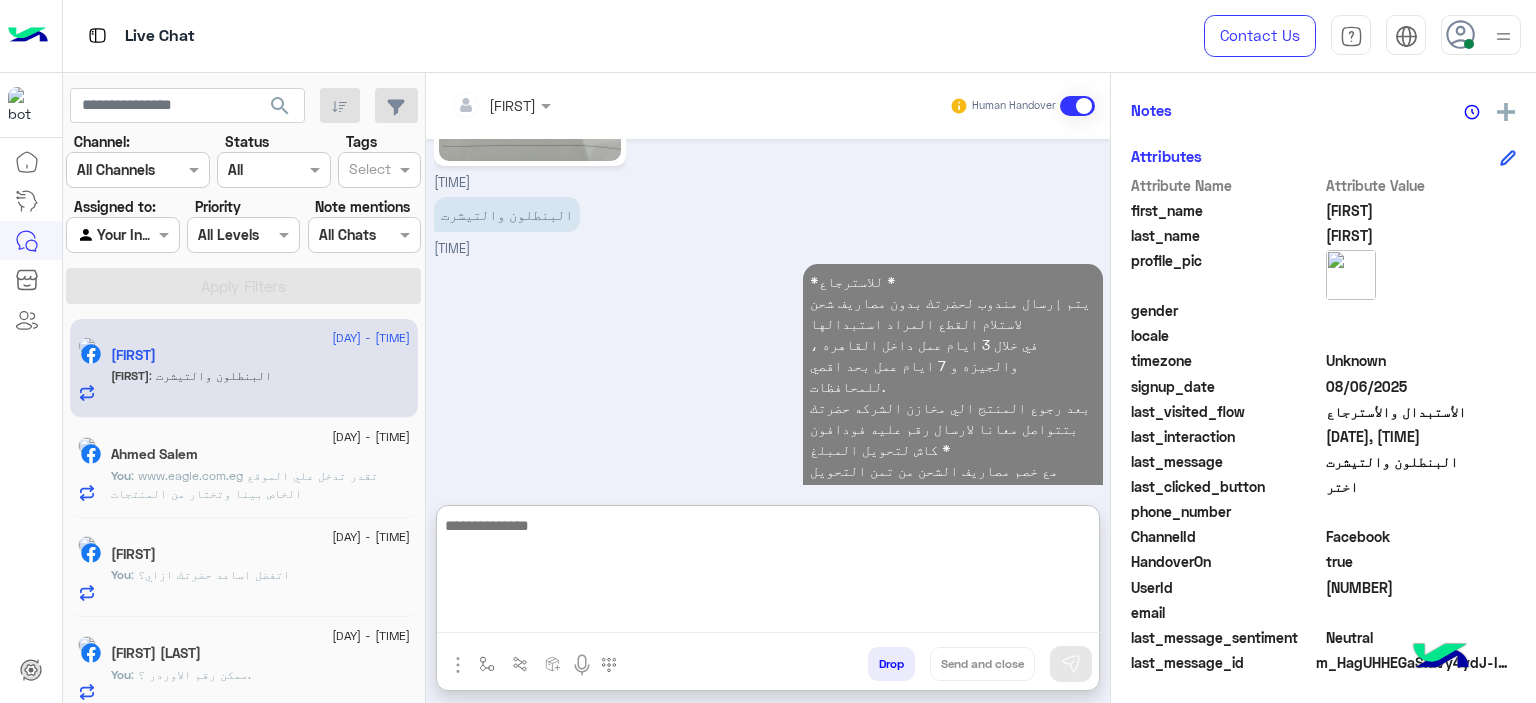 scroll, scrollTop: 2794, scrollLeft: 0, axis: vertical 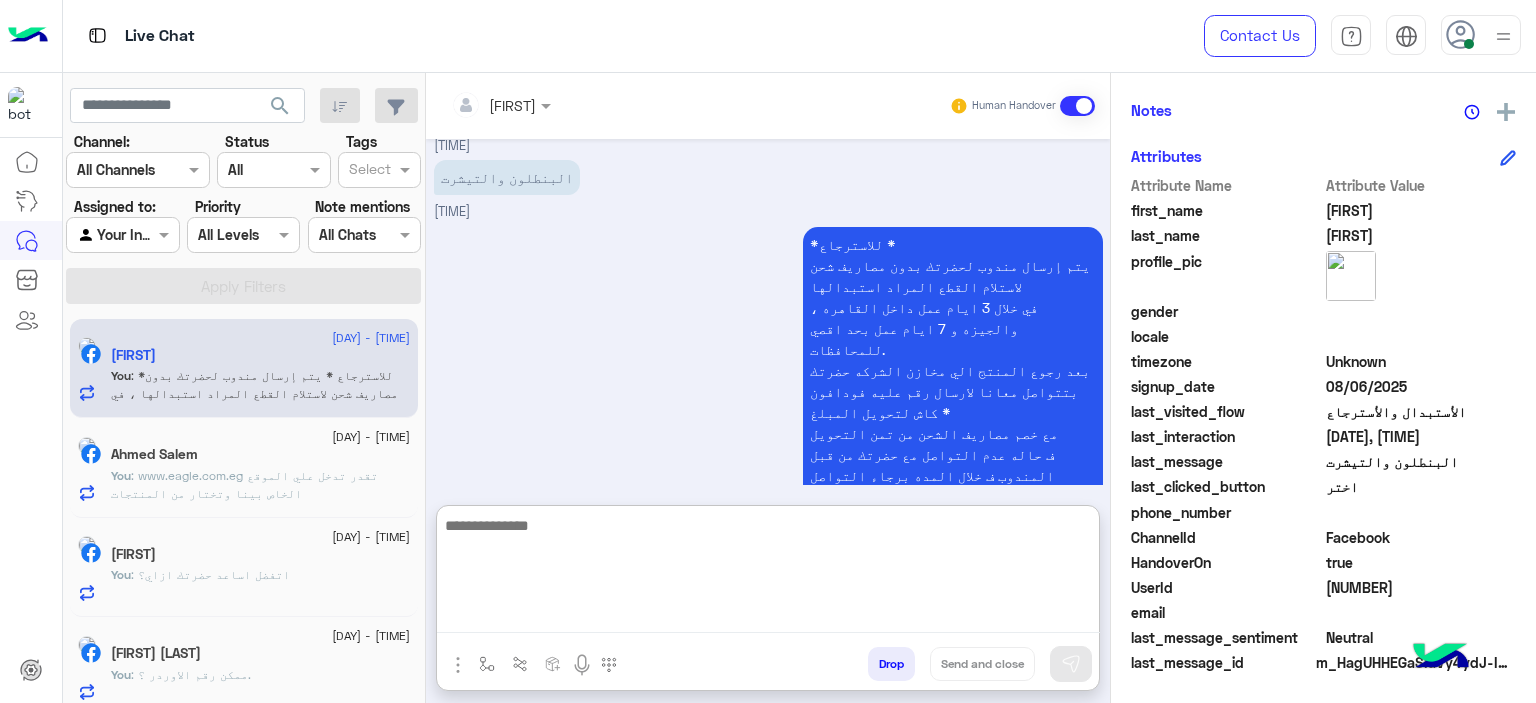 click on ": www.eagle.com.eg
تقدر تدخل علي الموقع الخاص بينا وتختار من المنتجات" 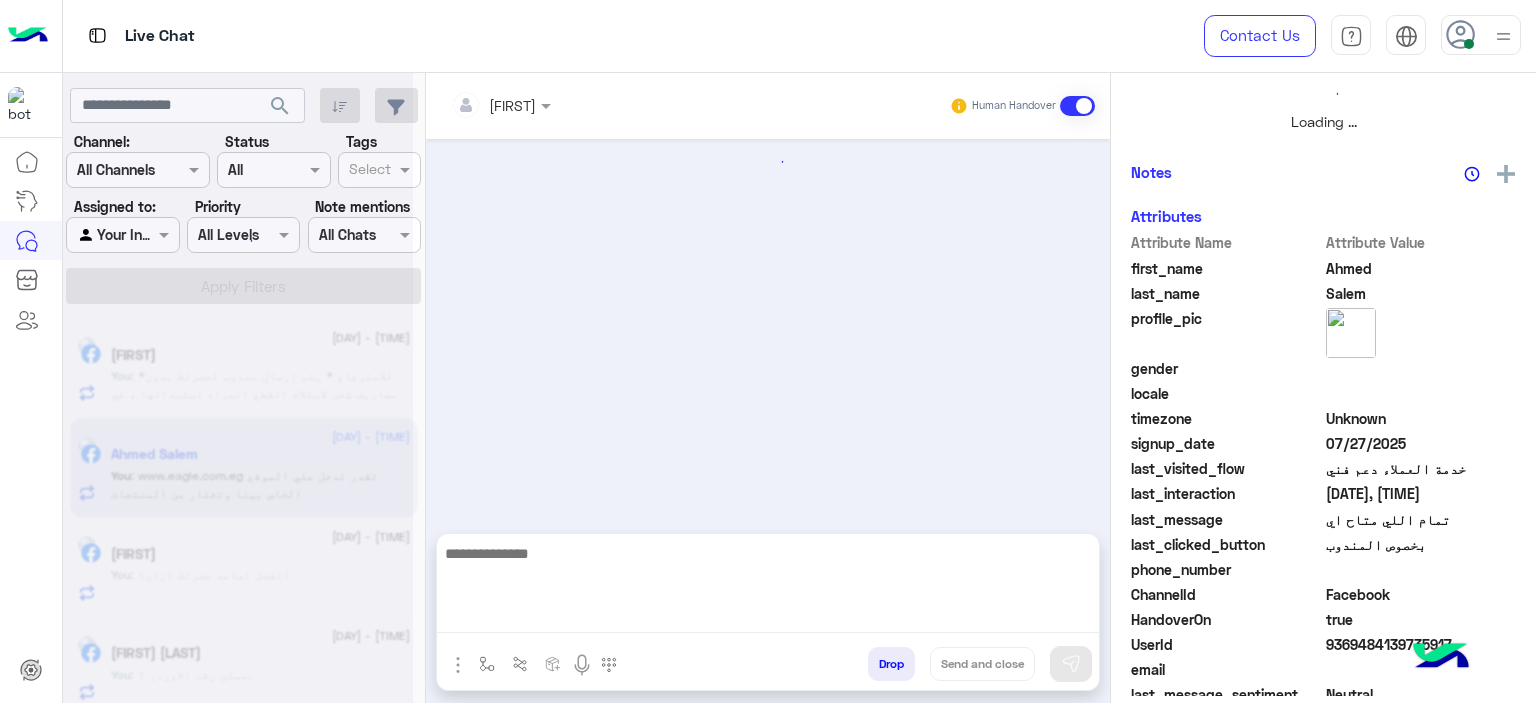 scroll, scrollTop: 0, scrollLeft: 0, axis: both 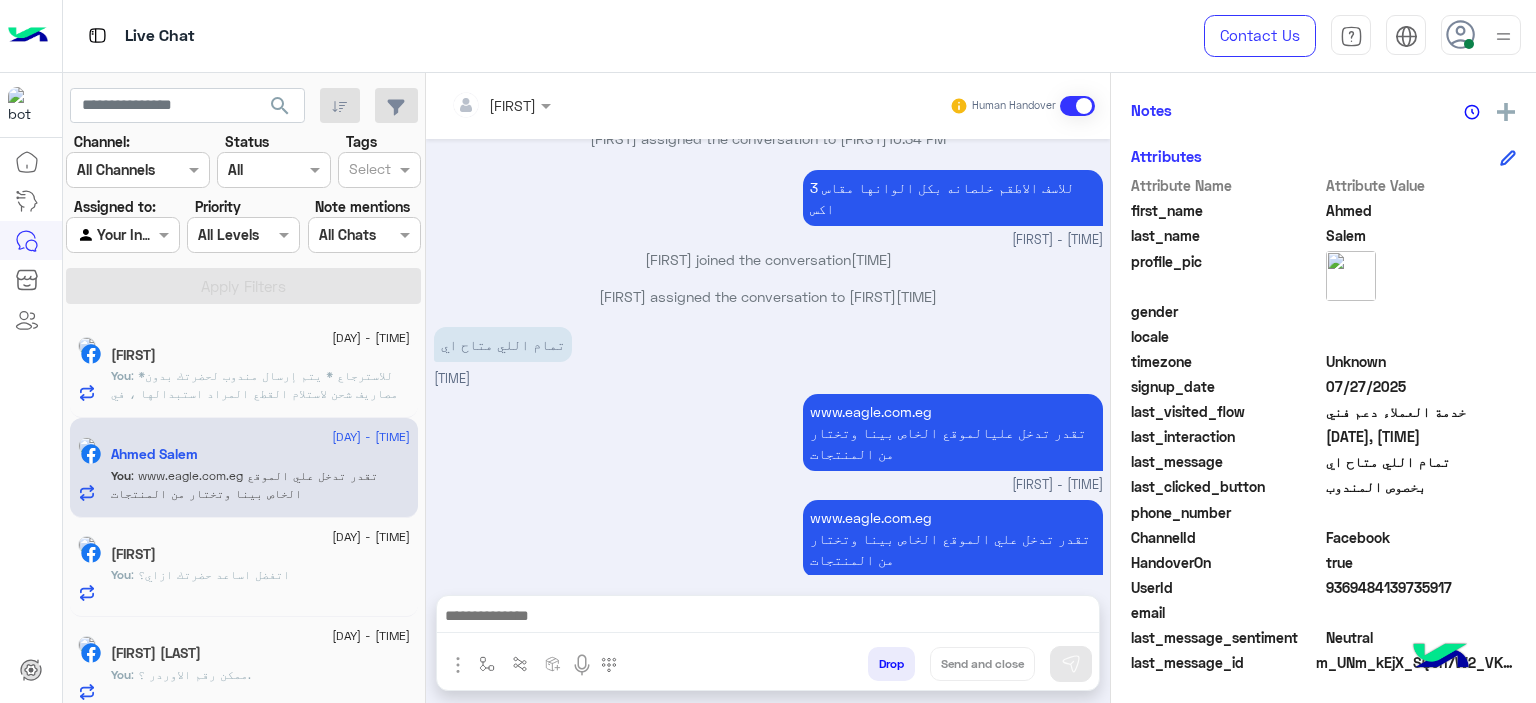 click on ": اتفضل اساعد حضرتك ازاي؟" 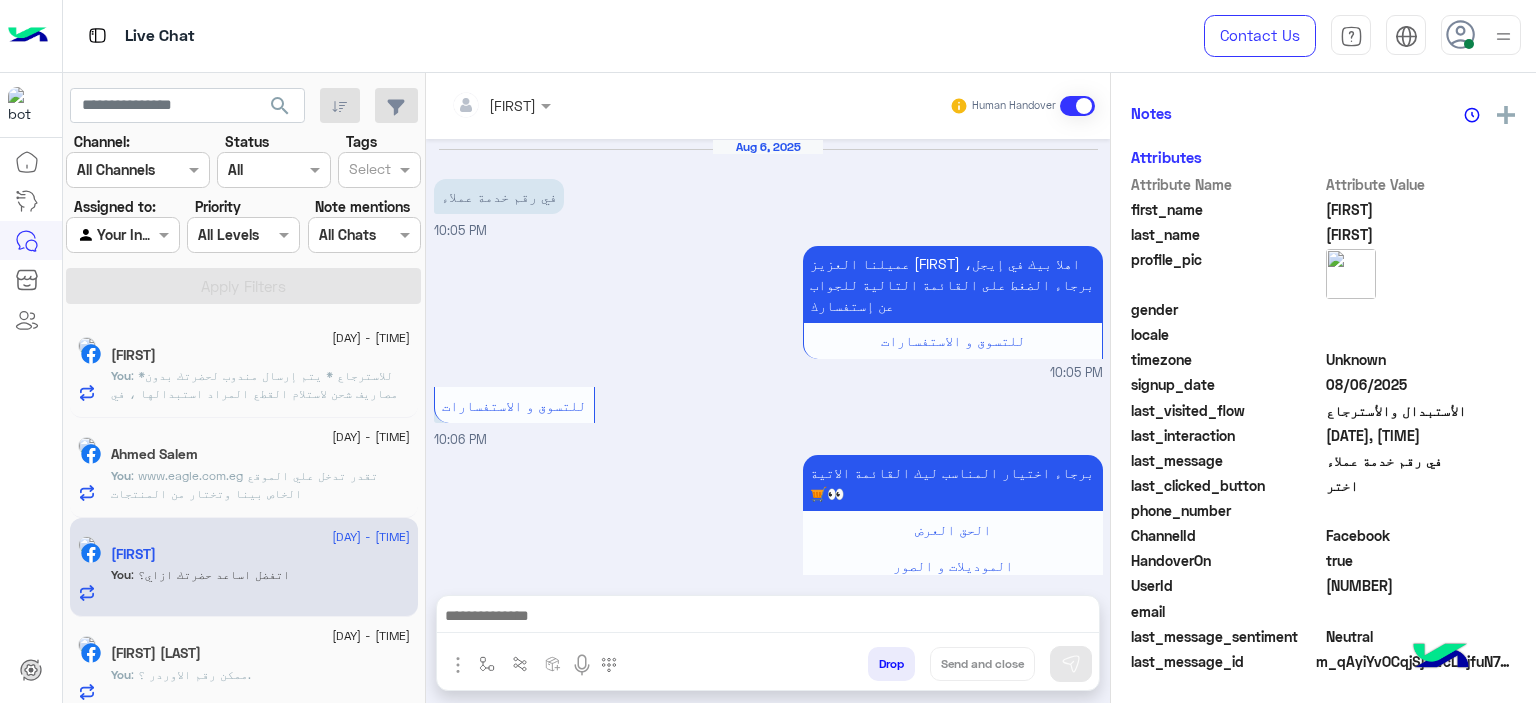 scroll, scrollTop: 1964, scrollLeft: 0, axis: vertical 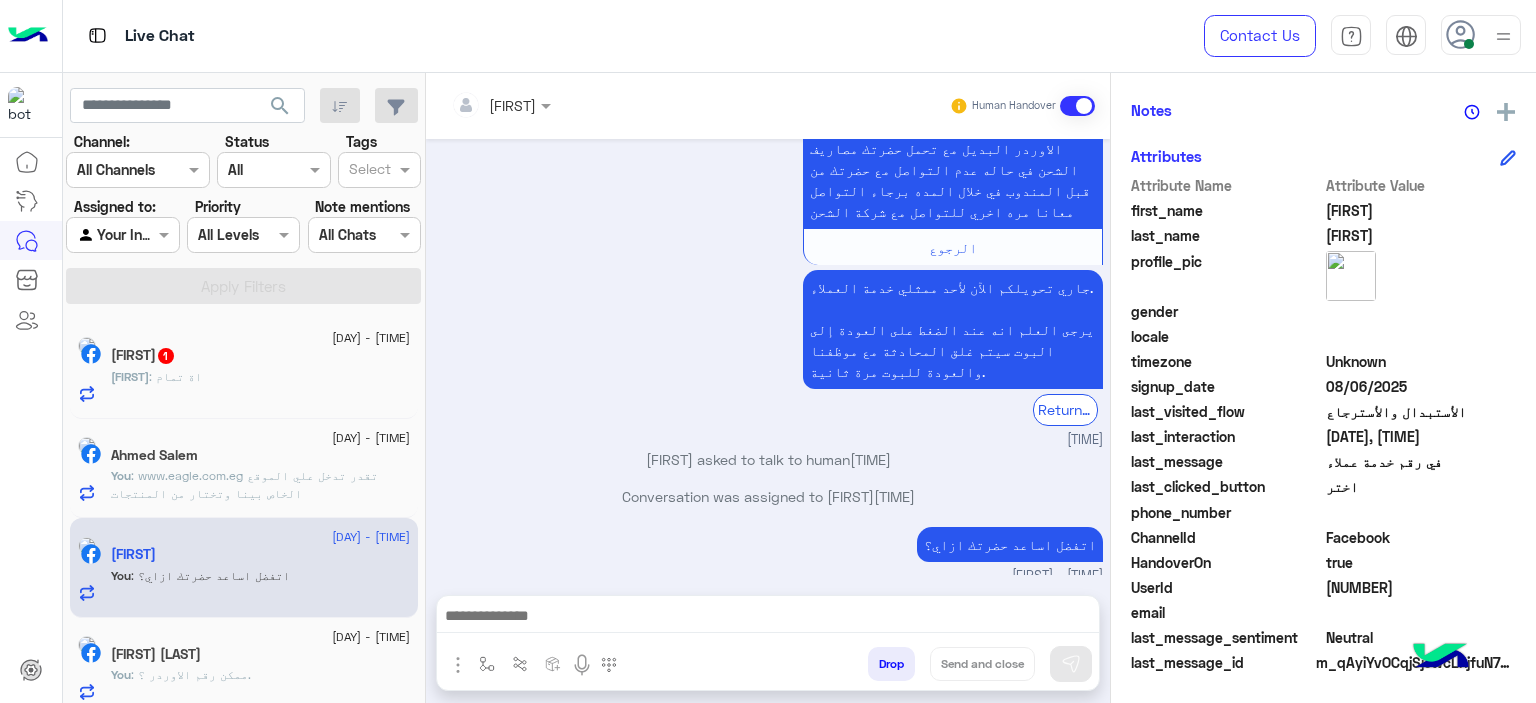 click on ": اة تمام" 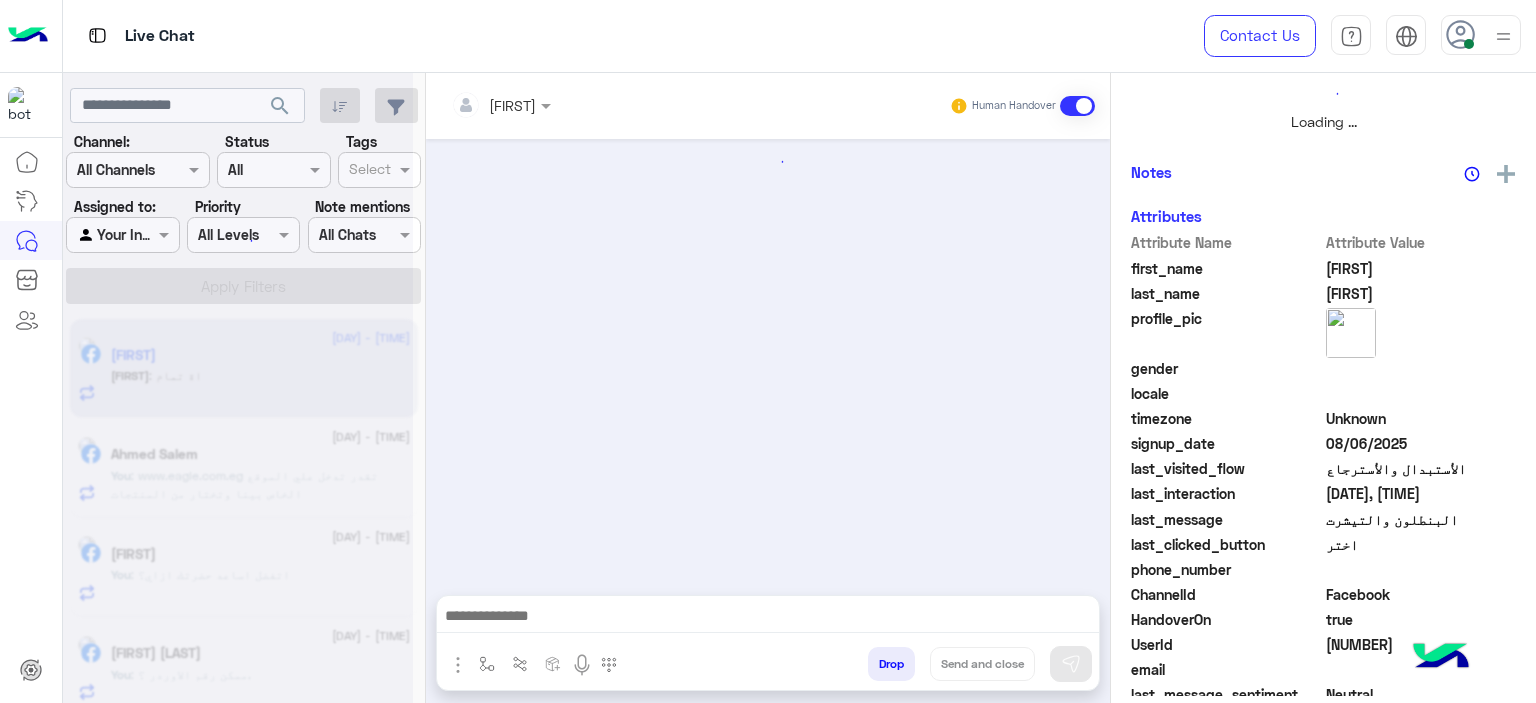 scroll, scrollTop: 514, scrollLeft: 0, axis: vertical 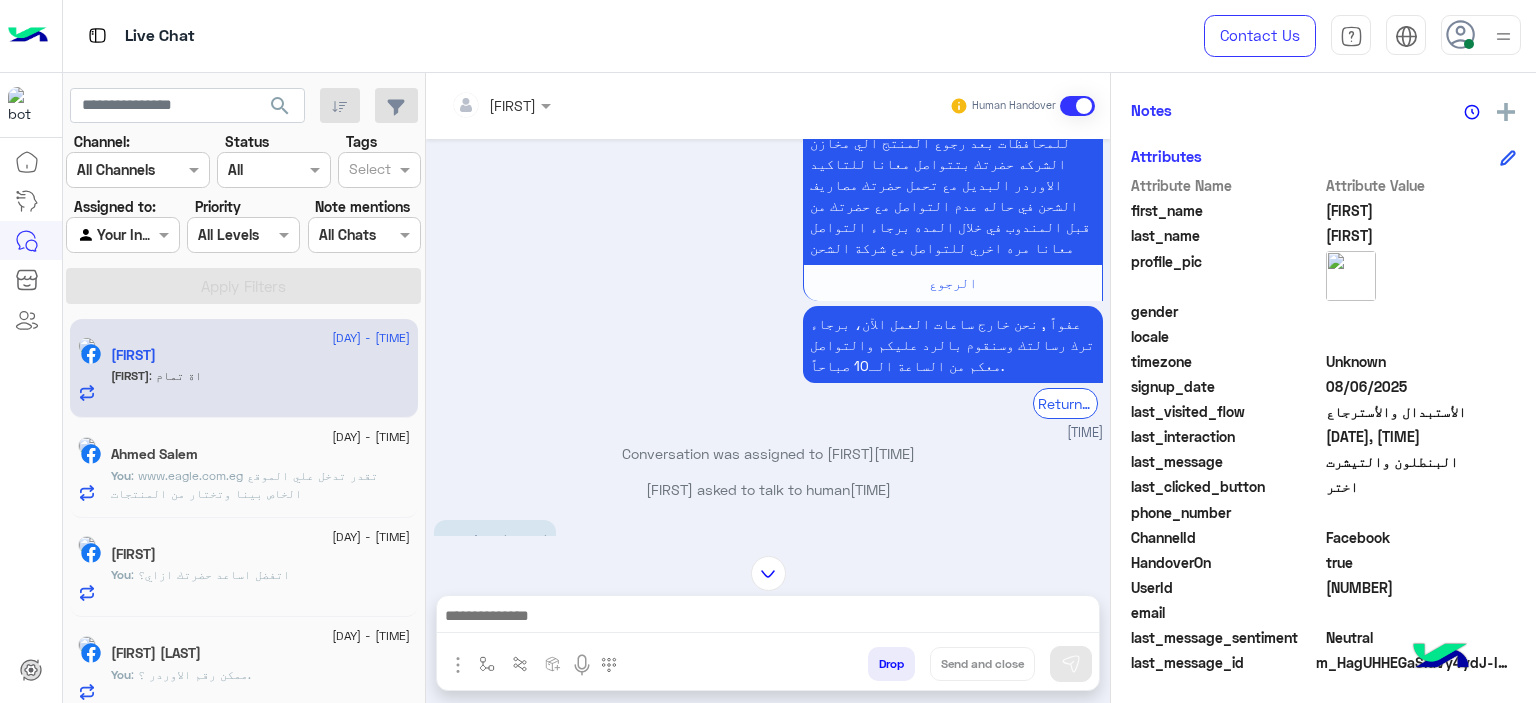 click 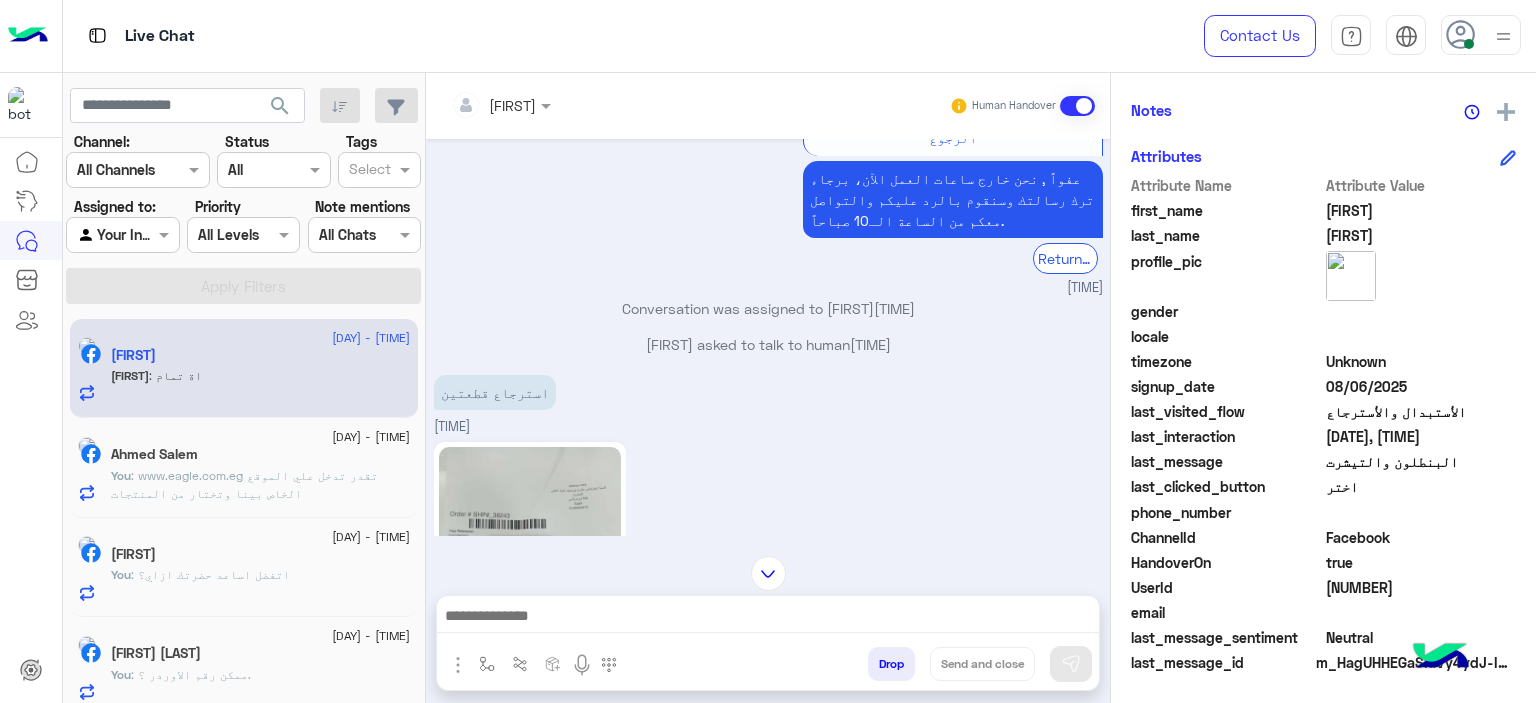 scroll, scrollTop: 4112, scrollLeft: 0, axis: vertical 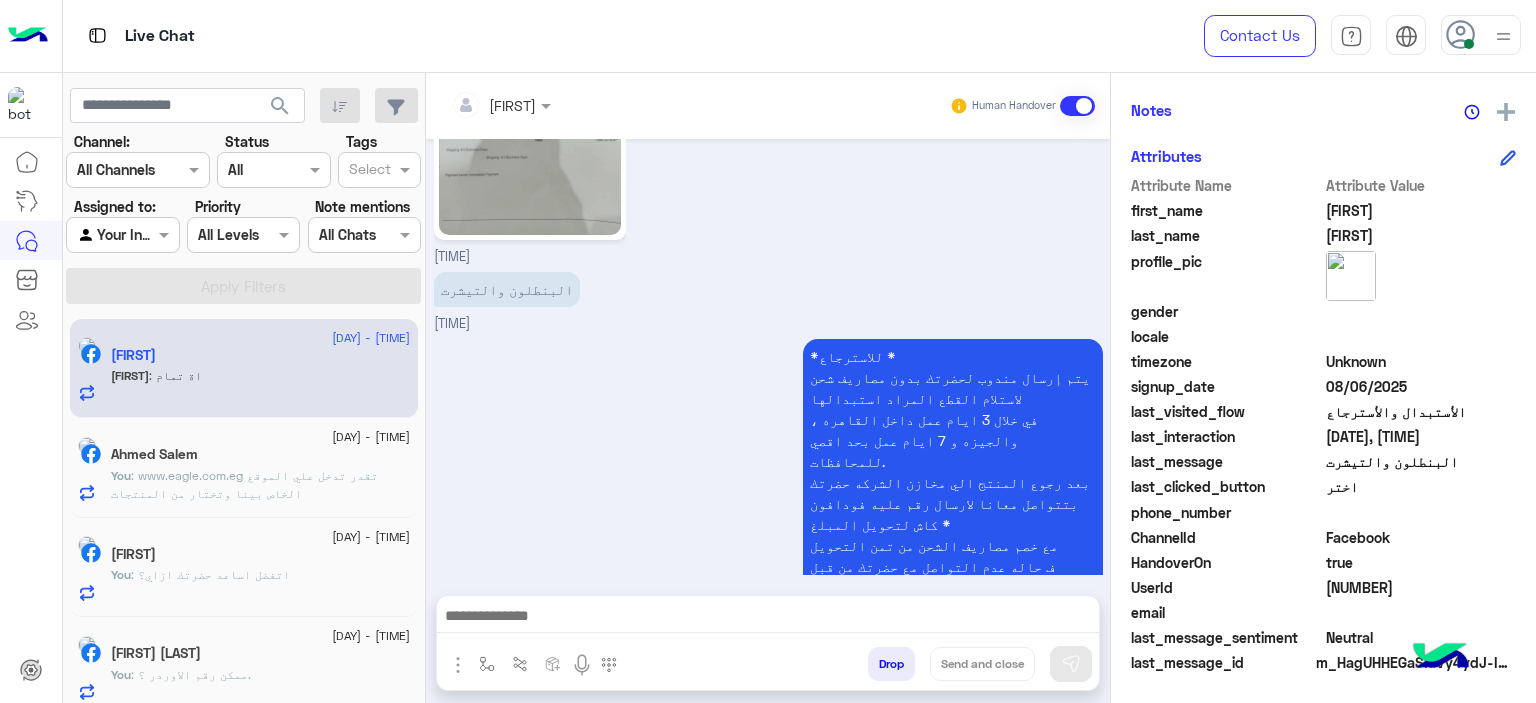 click at bounding box center [768, 618] 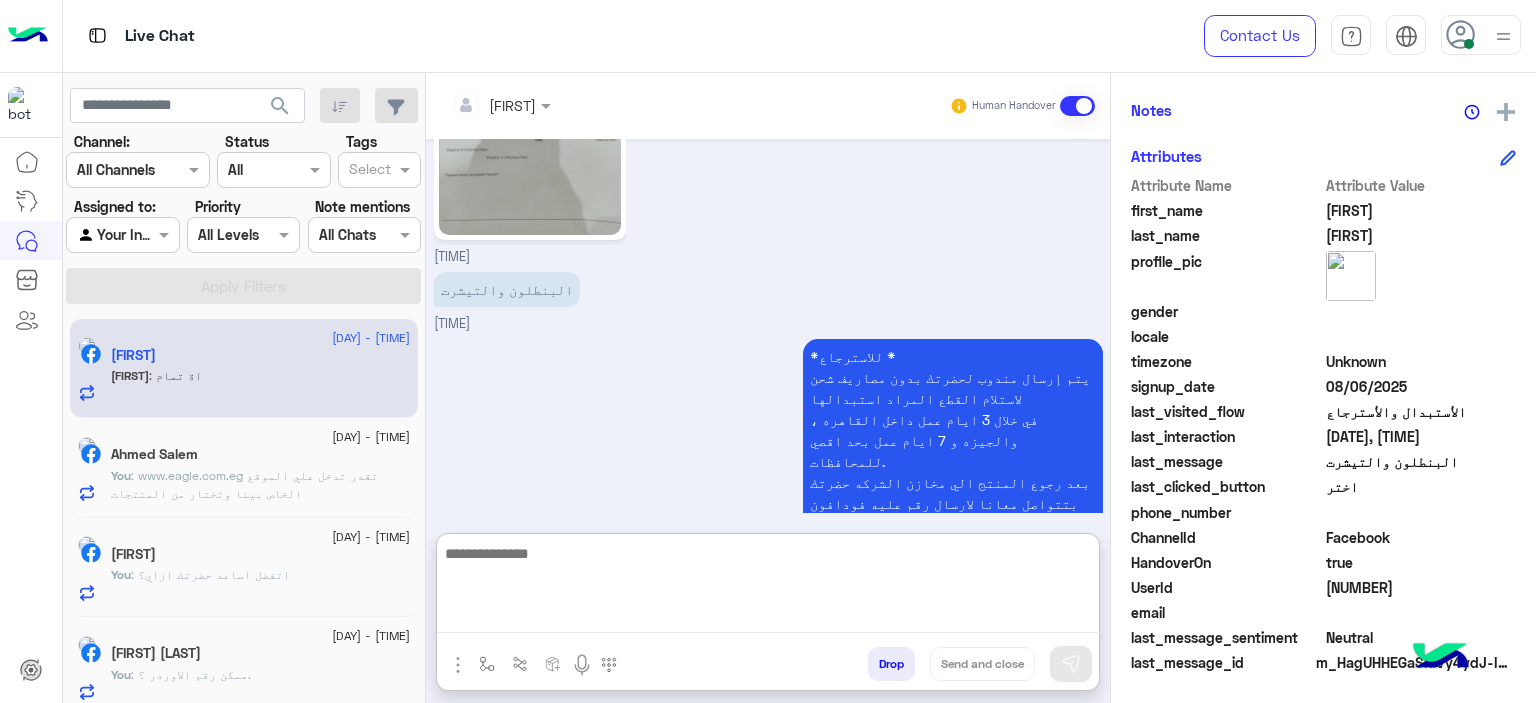 paste on "**********" 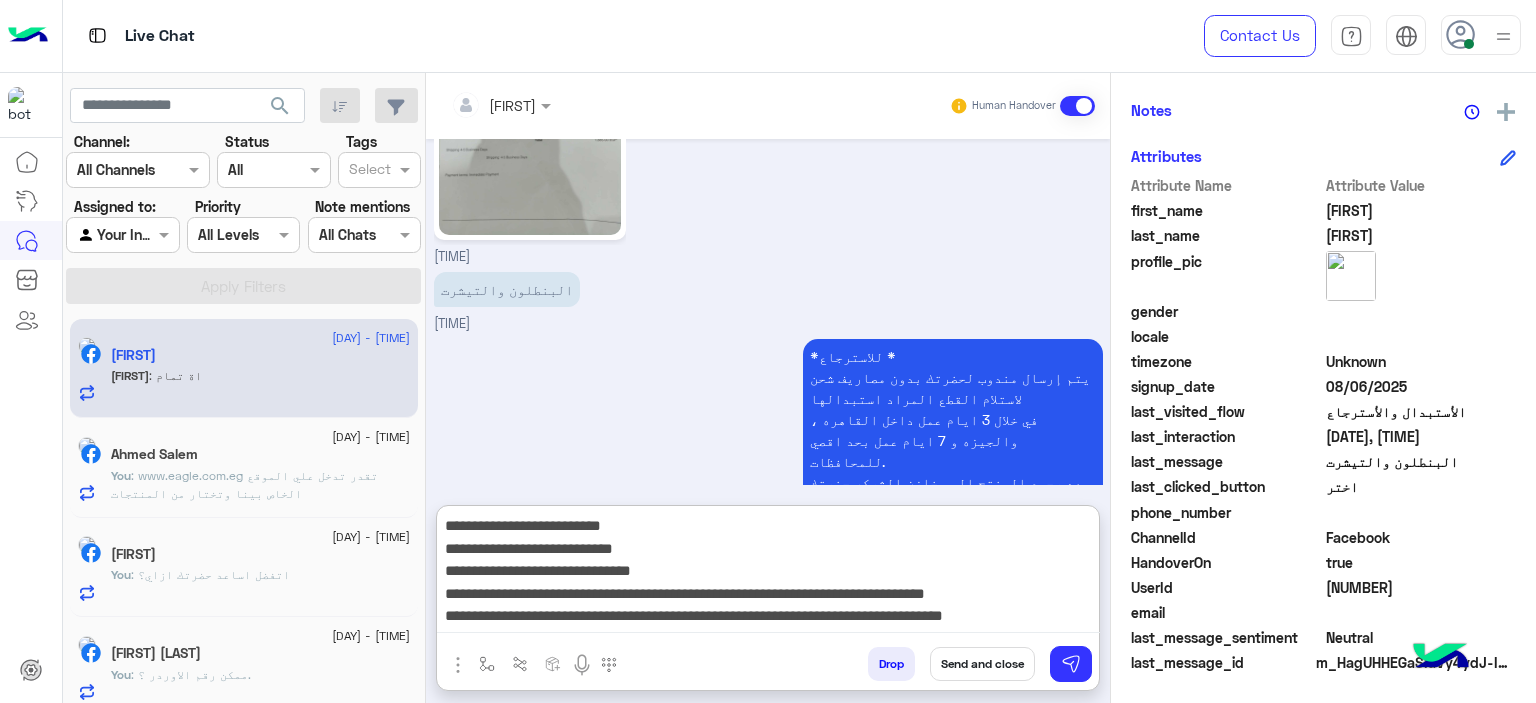 scroll, scrollTop: 128, scrollLeft: 0, axis: vertical 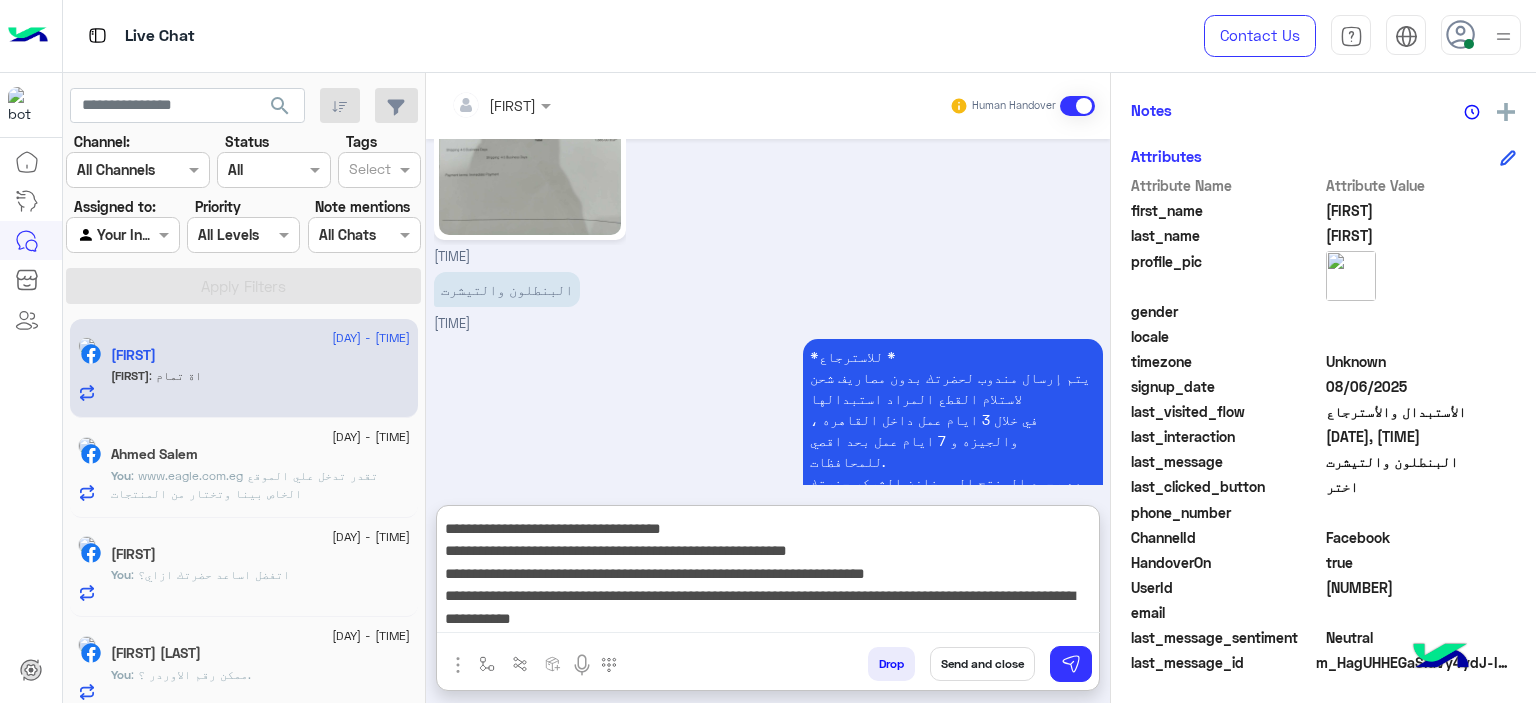 type 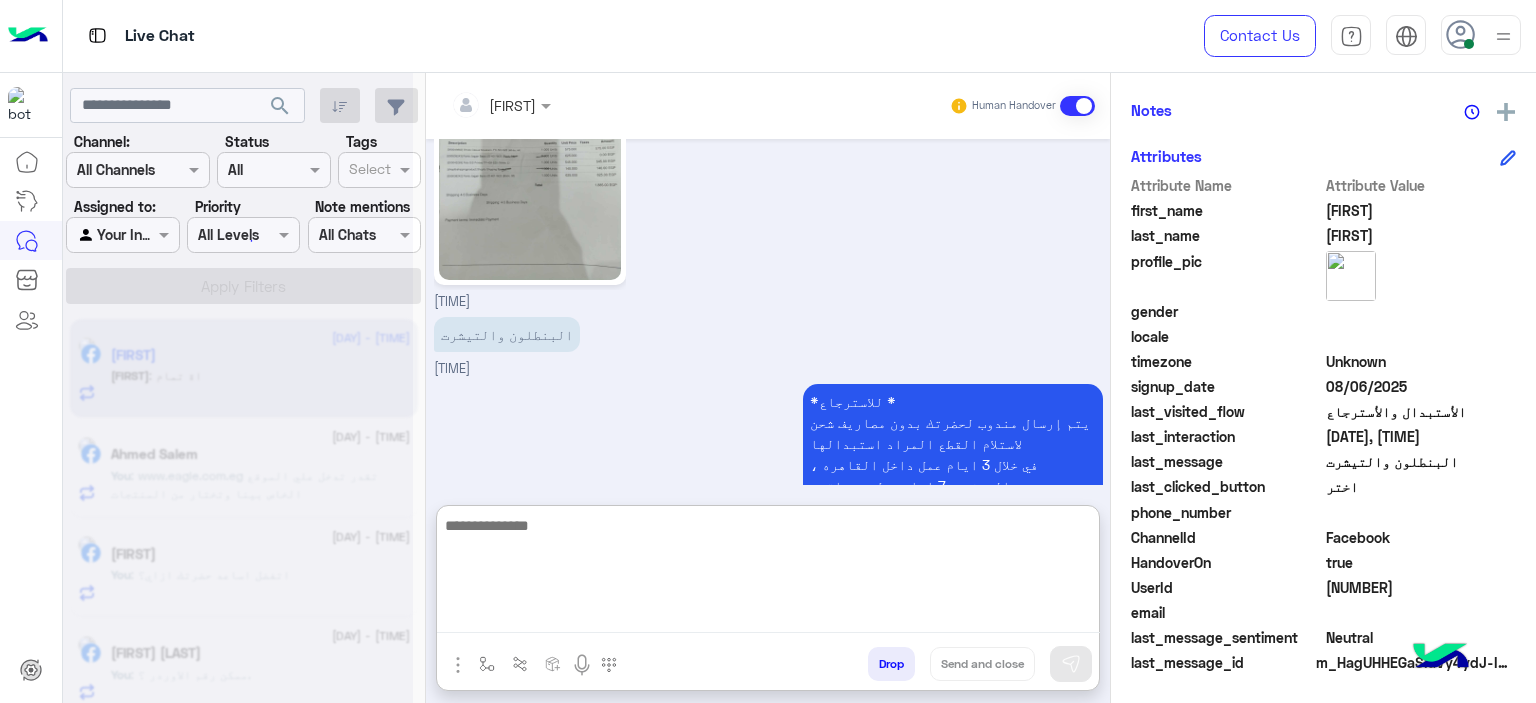 scroll, scrollTop: 0, scrollLeft: 0, axis: both 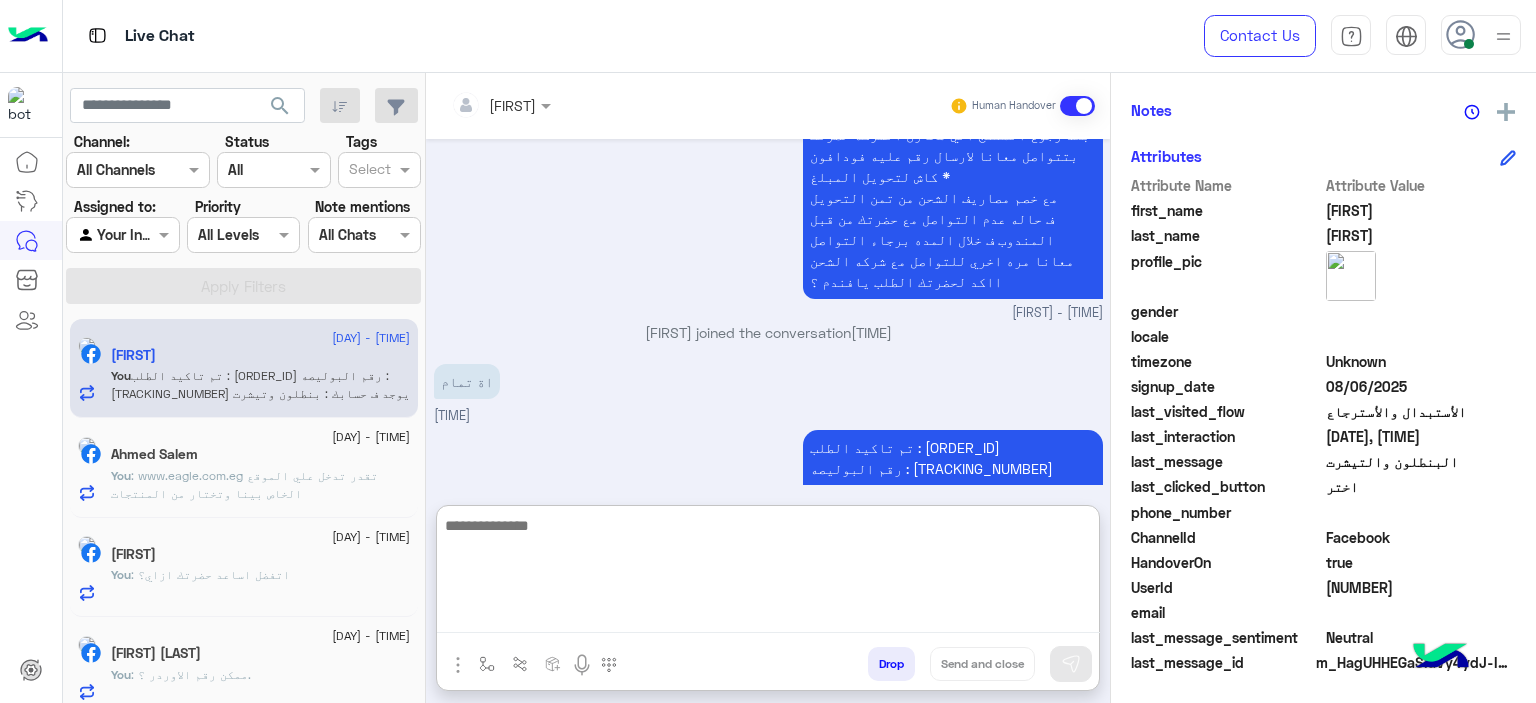 click on "تم تاكيد الطلب :   [ORDER_ID] رقم البوليصه :   [TRACKING_NUMBER] يوجد ف حسابك :   بنطلون وتيشرت  المرتجع بيوصل لينا ف خلال 3 ايام عمل من تاني يوم تسليمو للمندوب للقاهره والجيزه  و5 ايام عمل من تاني يوم تسليمو للمندوب للمحافظات تقدر تتابع معانا بعد المده الموضحه اول ما المنتج يرجع ل مخازن الشركه    بترسل لينا رقم متاح عليه محفظه فودافون كاش لتحويل المبلغ  المندوب هيتواصل معاك خلال 3 ايام عمل بحد اقصي لاستلام المنتج من حضرتك  تنبيه❌  ف حاله عدم التواصل مع حضرتك من قبل المندوب ف خلال المده برجاء التواصل معانا مره اخري للتواصل مع شركه الشحن" at bounding box center [953, 615] 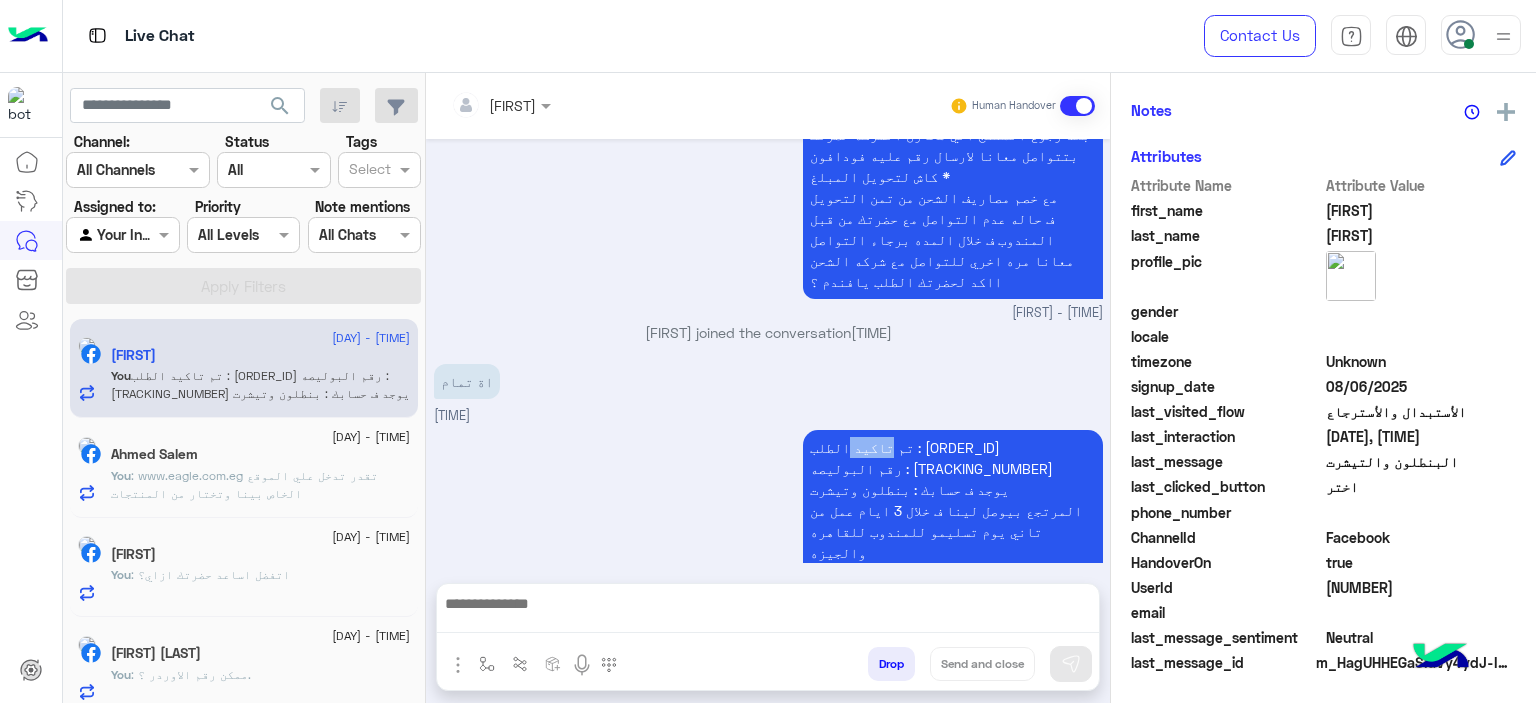 click on "تم تاكيد الطلب :   [ORDER_ID] رقم البوليصه :   [TRACKING_NUMBER] يوجد ف حسابك :   بنطلون وتيشرت  المرتجع بيوصل لينا ف خلال 3 ايام عمل من تاني يوم تسليمو للمندوب للقاهره والجيزه  و5 ايام عمل من تاني يوم تسليمو للمندوب للمحافظات تقدر تتابع معانا بعد المده الموضحه اول ما المنتج يرجع ل مخازن الشركه    بترسل لينا رقم متاح عليه محفظه فودافون كاش لتحويل المبلغ  المندوب هيتواصل معاك خلال 3 ايام عمل بحد اقصي لاستلام المنتج من حضرتك  تنبيه❌  ف حاله عدم التواصل مع حضرتك من قبل المندوب ف خلال المده برجاء التواصل معانا مره اخري للتواصل مع شركه الشحن" at bounding box center (953, 615) 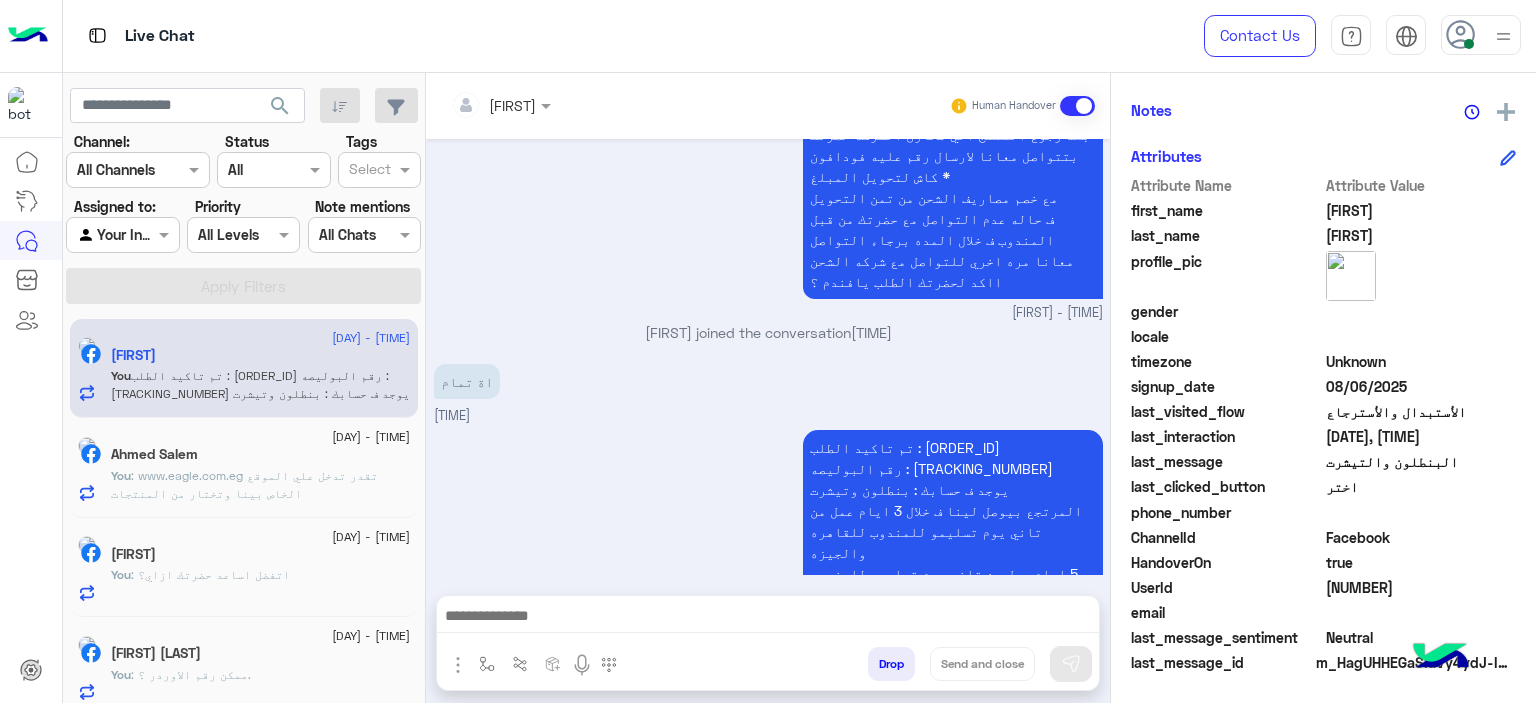 click on "تم تاكيد الطلب :   [ORDER_ID] رقم البوليصه :   [TRACKING_NUMBER] يوجد ف حسابك :   بنطلون وتيشرت  المرتجع بيوصل لينا ف خلال 3 ايام عمل من تاني يوم تسليمو للمندوب للقاهره والجيزه  و5 ايام عمل من تاني يوم تسليمو للمندوب للمحافظات تقدر تتابع معانا بعد المده الموضحه اول ما المنتج يرجع ل مخازن الشركه    بترسل لينا رقم متاح عليه محفظه فودافون كاش لتحويل المبلغ  المندوب هيتواصل معاك خلال 3 ايام عمل بحد اقصي لاستلام المنتج من حضرتك  تنبيه❌  ف حاله عدم التواصل مع حضرتك من قبل المندوب ف خلال المده برجاء التواصل معانا مره اخري للتواصل مع شركه الشحن" at bounding box center [953, 615] 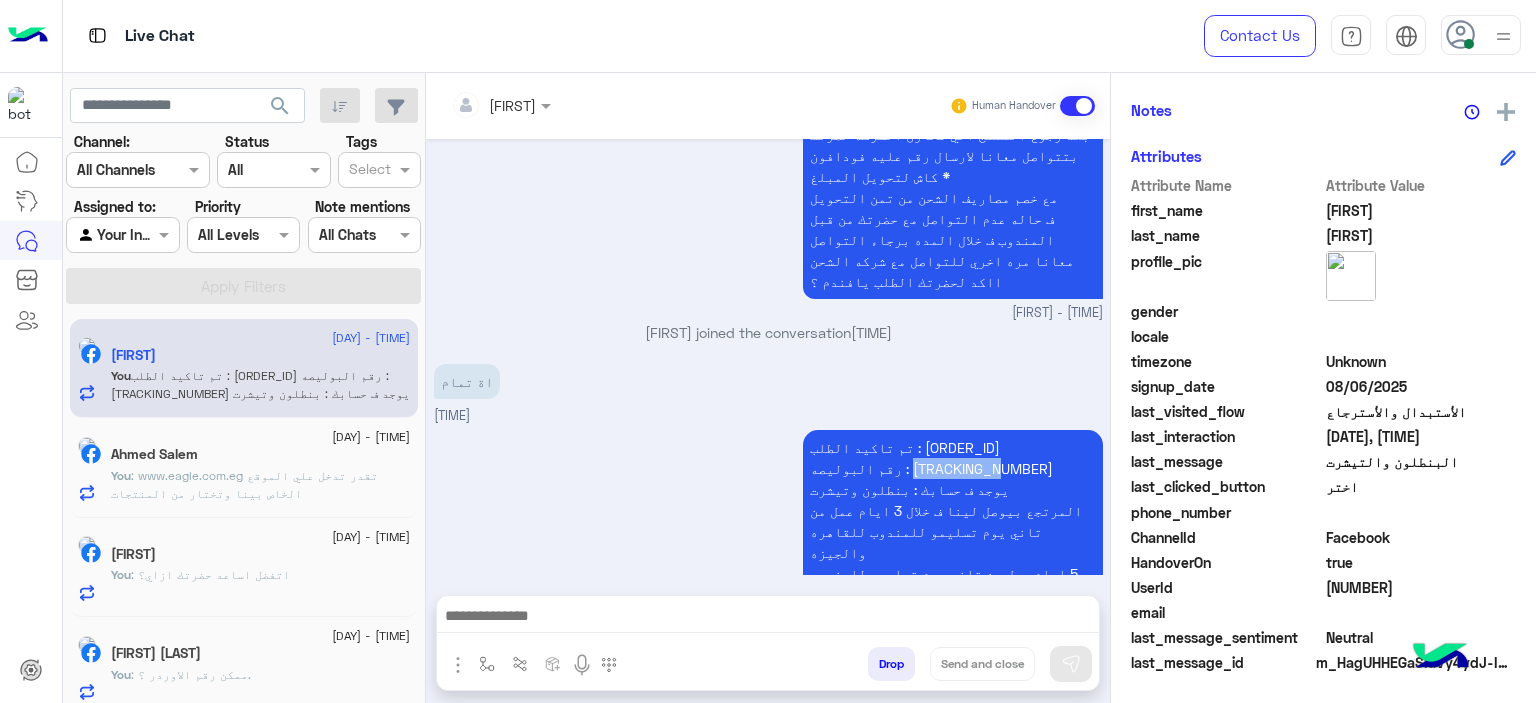 click on "تم تاكيد الطلب :   [ORDER_ID] رقم البوليصه :   [TRACKING_NUMBER] يوجد ف حسابك :   بنطلون وتيشرت  المرتجع بيوصل لينا ف خلال 3 ايام عمل من تاني يوم تسليمو للمندوب للقاهره والجيزه  و5 ايام عمل من تاني يوم تسليمو للمندوب للمحافظات تقدر تتابع معانا بعد المده الموضحه اول ما المنتج يرجع ل مخازن الشركه    بترسل لينا رقم متاح عليه محفظه فودافون كاش لتحويل المبلغ  المندوب هيتواصل معاك خلال 3 ايام عمل بحد اقصي لاستلام المنتج من حضرتك  تنبيه❌  ف حاله عدم التواصل مع حضرتك من قبل المندوب ف خلال المده برجاء التواصل معانا مره اخري للتواصل مع شركه الشحن" at bounding box center [953, 615] 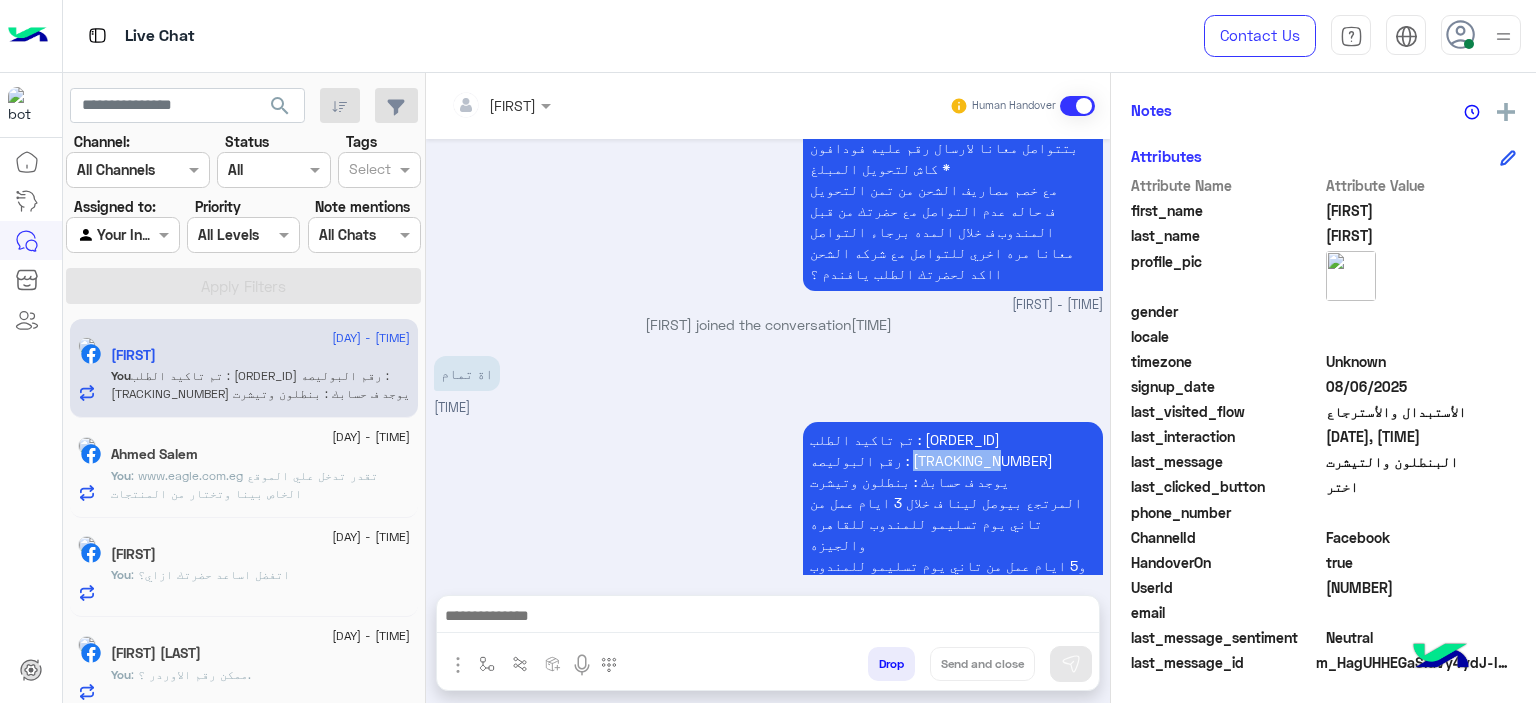 scroll, scrollTop: 4770, scrollLeft: 0, axis: vertical 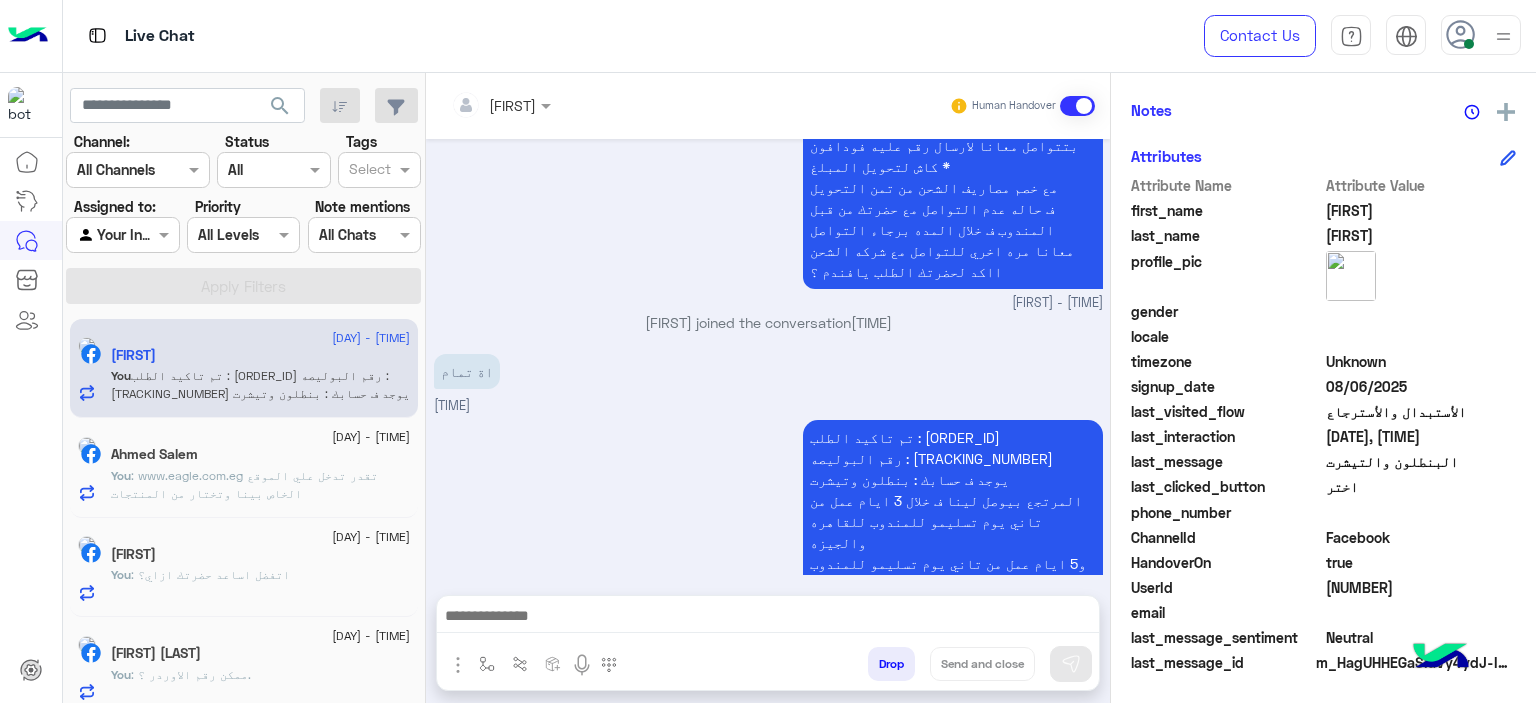click on ": www.eagle.com.eg
تقدر تدخل علي الموقع الخاص بينا وتختار من المنتجات" 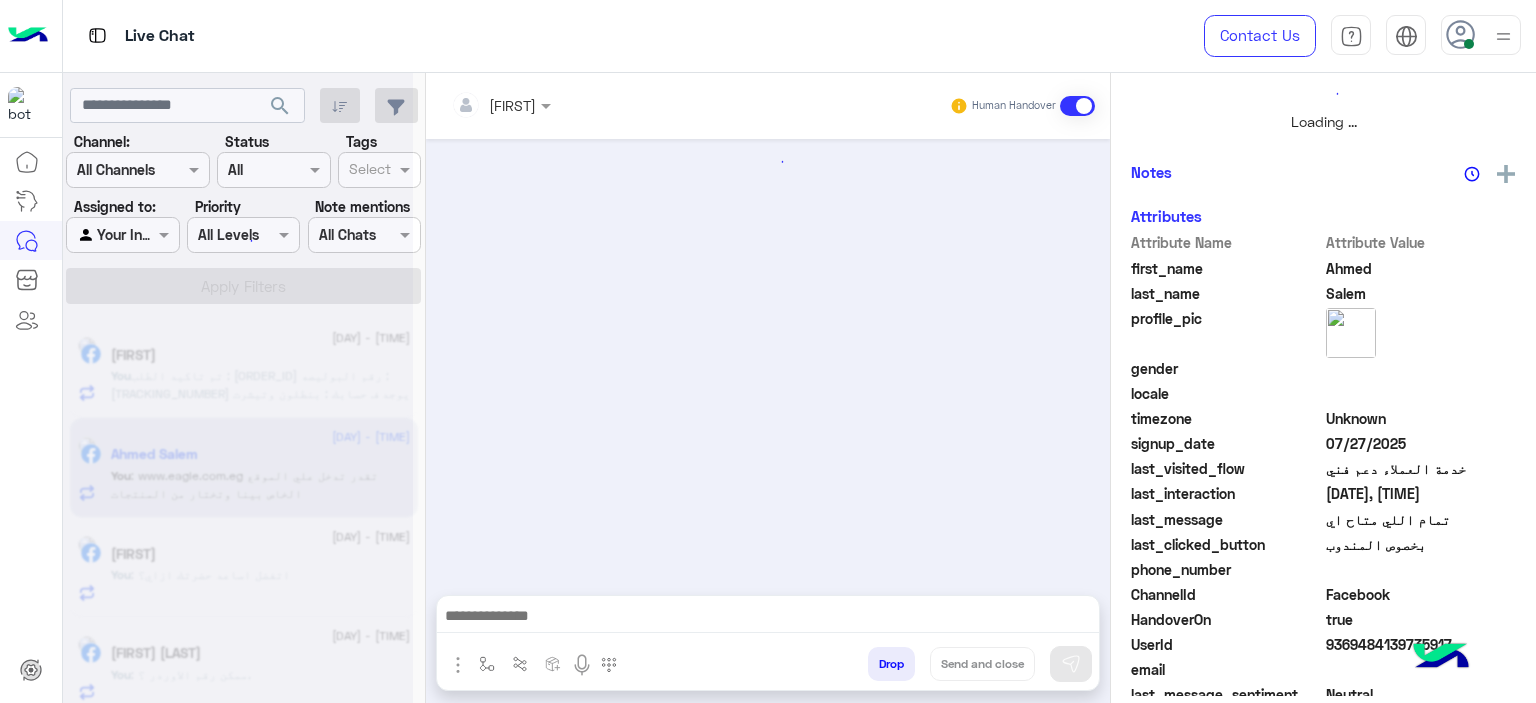 scroll, scrollTop: 514, scrollLeft: 0, axis: vertical 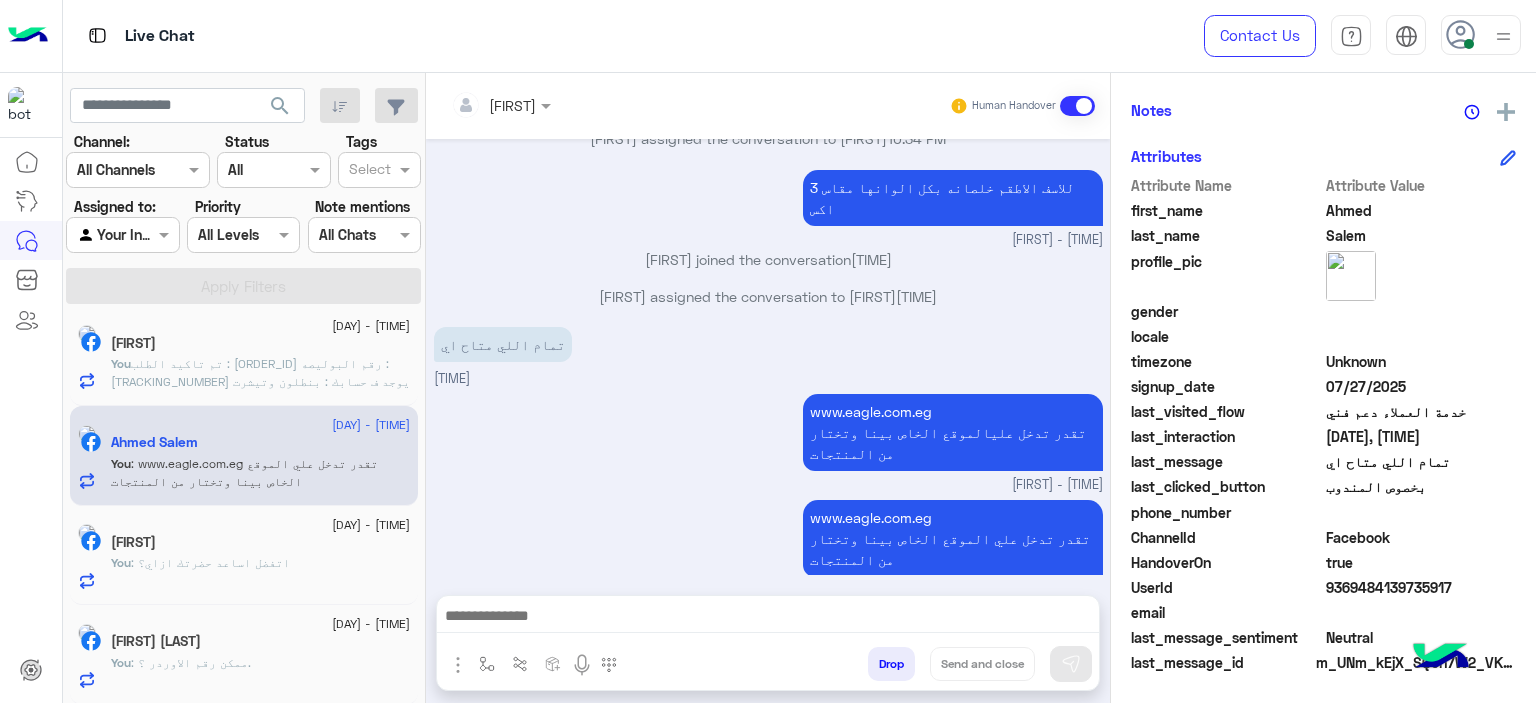 click on ": اتفضل اساعد حضرتك ازاي؟" 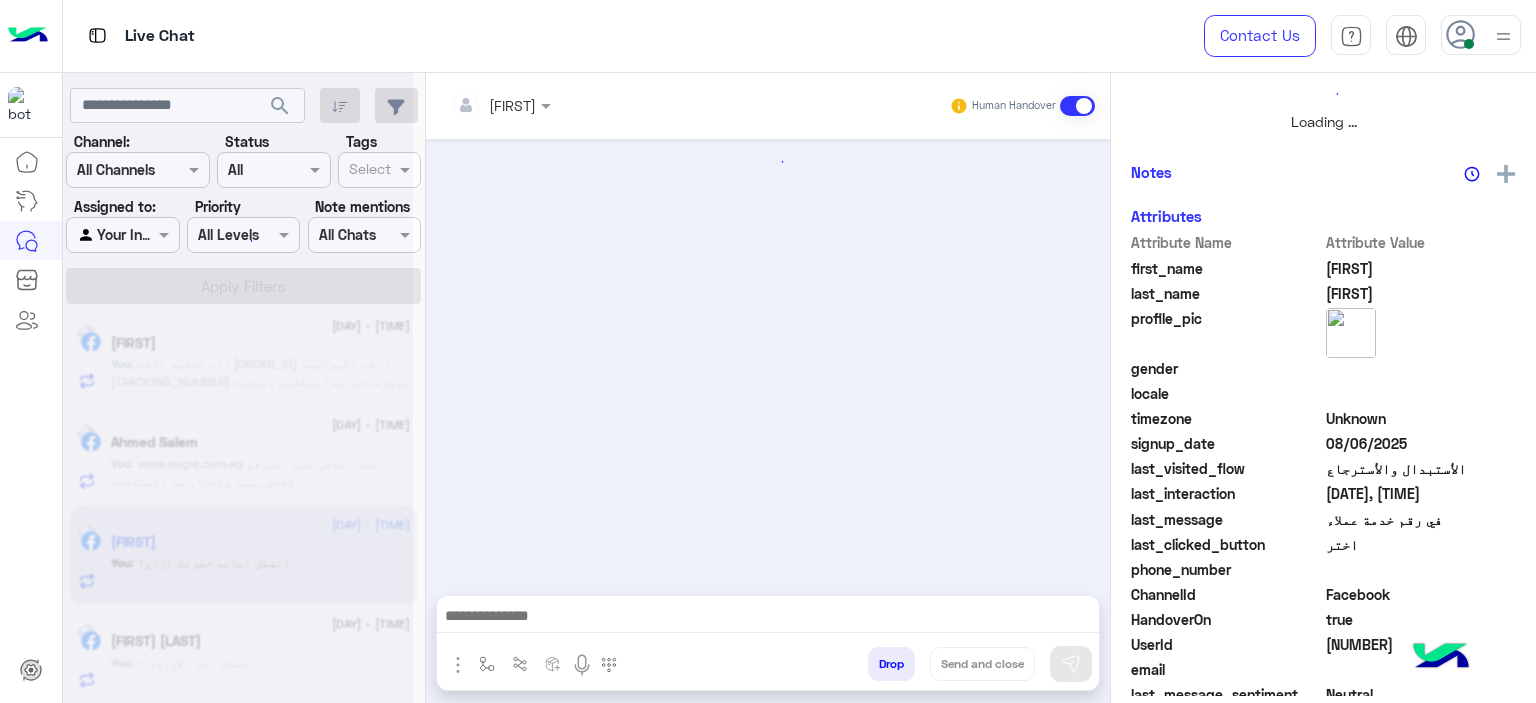 scroll, scrollTop: 514, scrollLeft: 0, axis: vertical 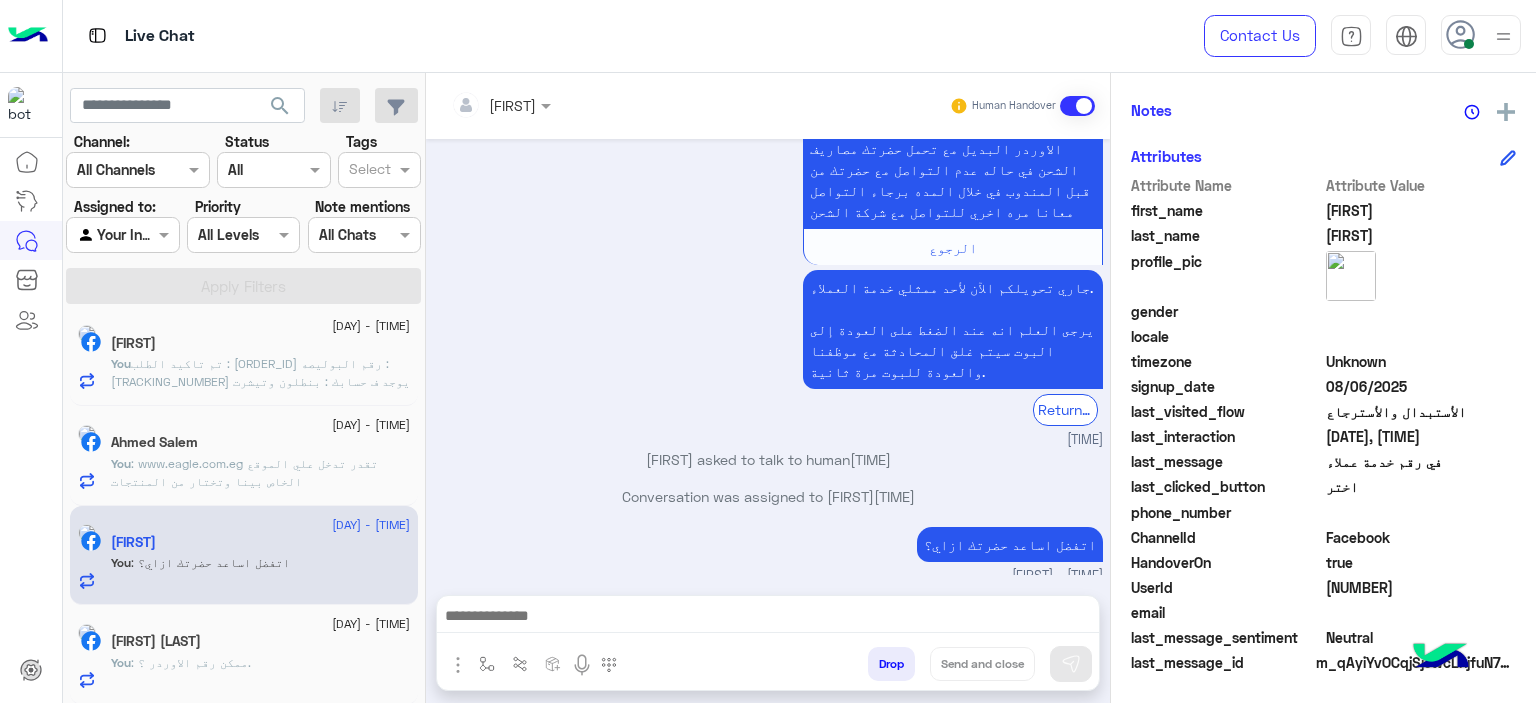 click on ": ممكن رقم الاوردر ؟." 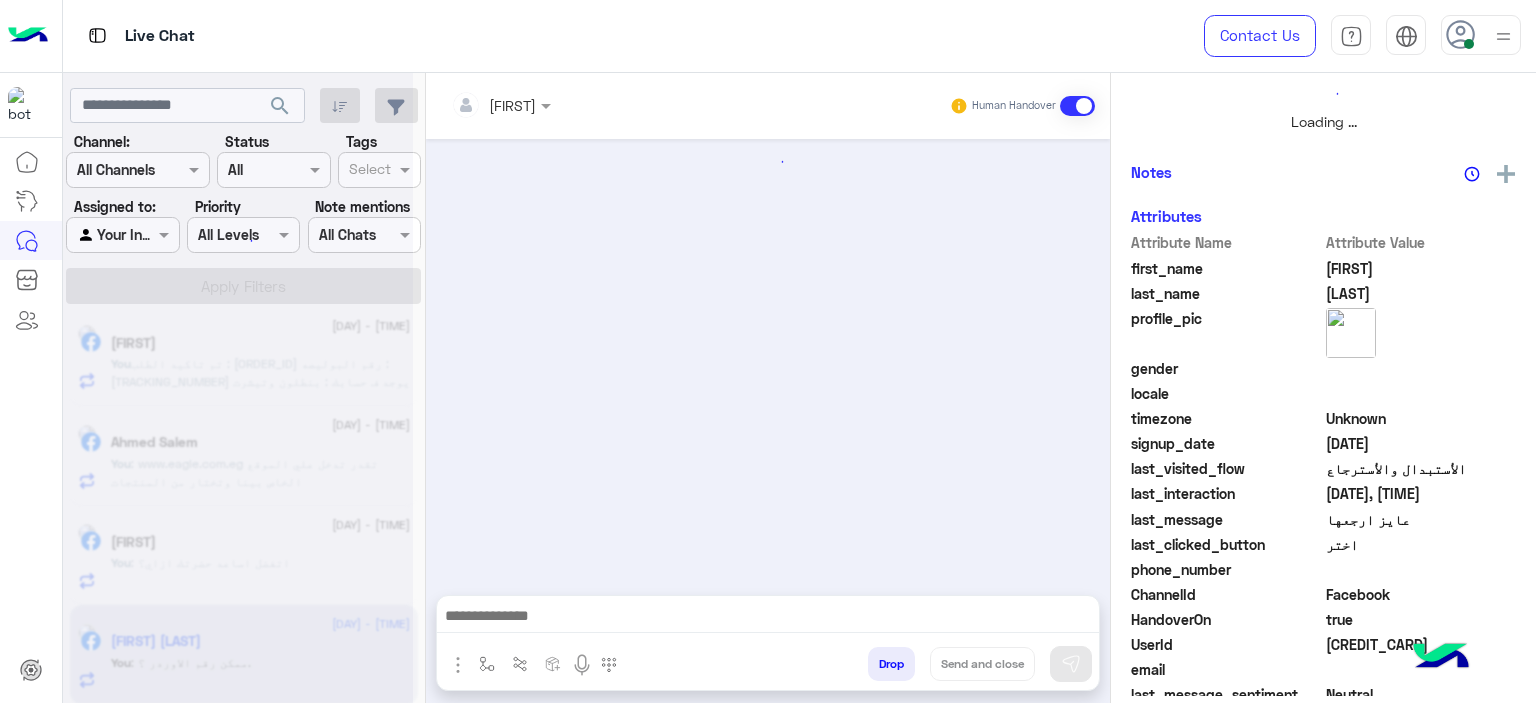 scroll, scrollTop: 514, scrollLeft: 0, axis: vertical 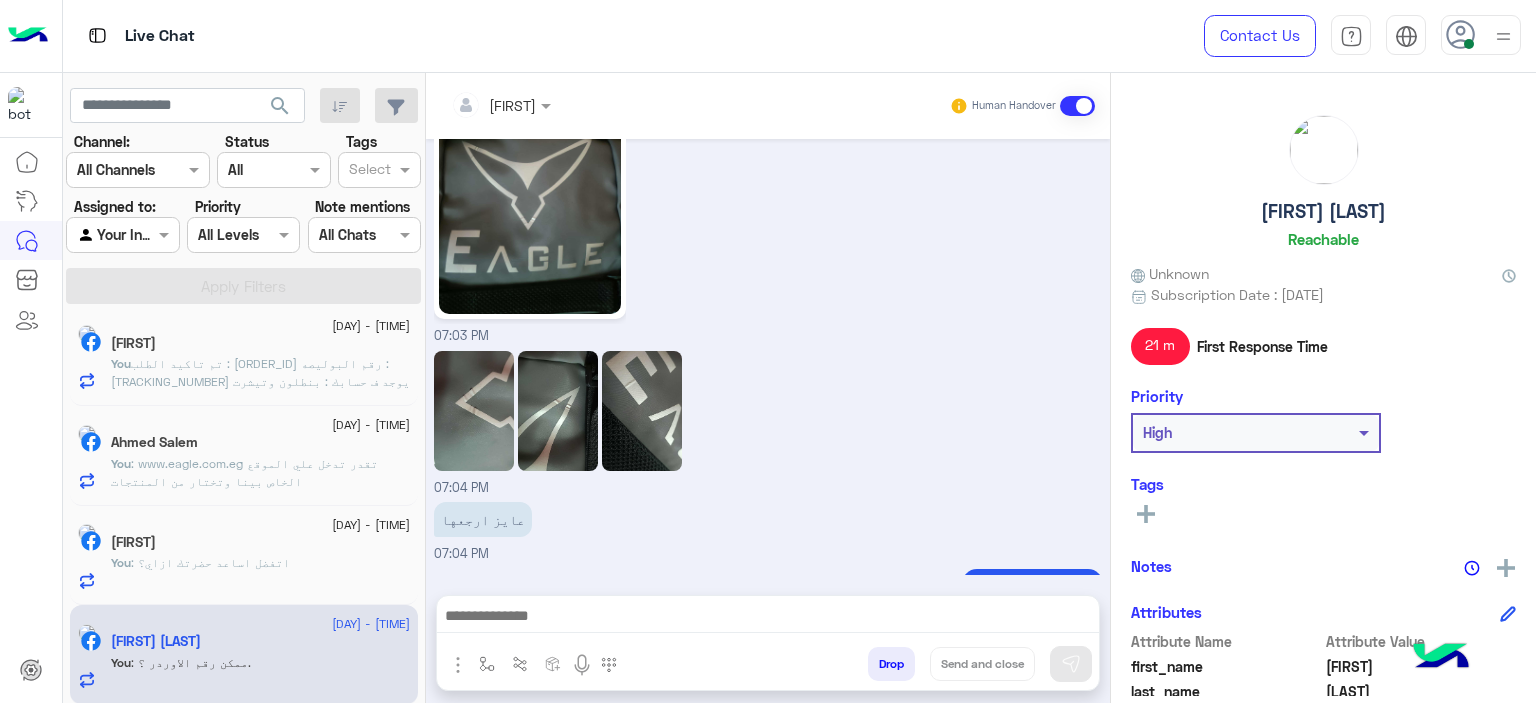 click on "[FIRST] [LAST]" 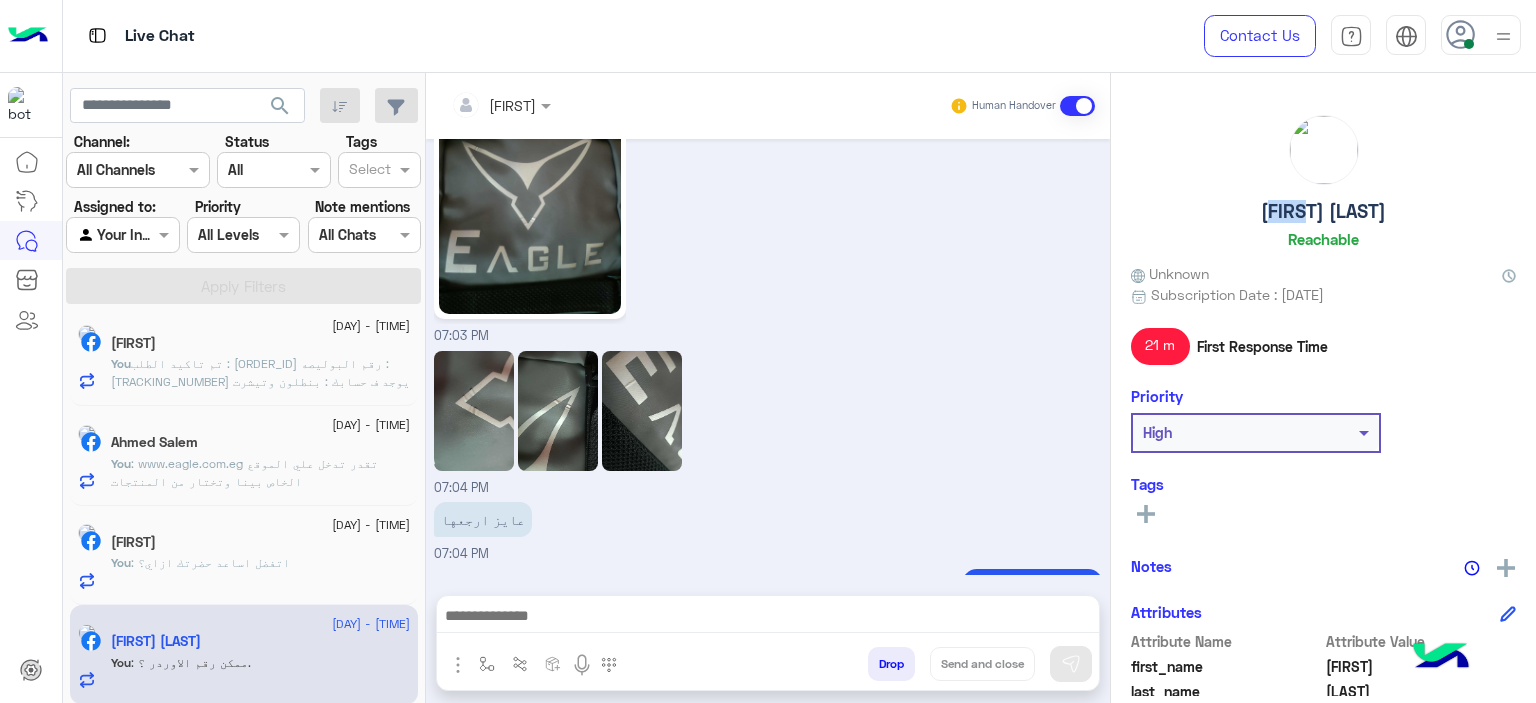 click on "[FIRST] [LAST]" 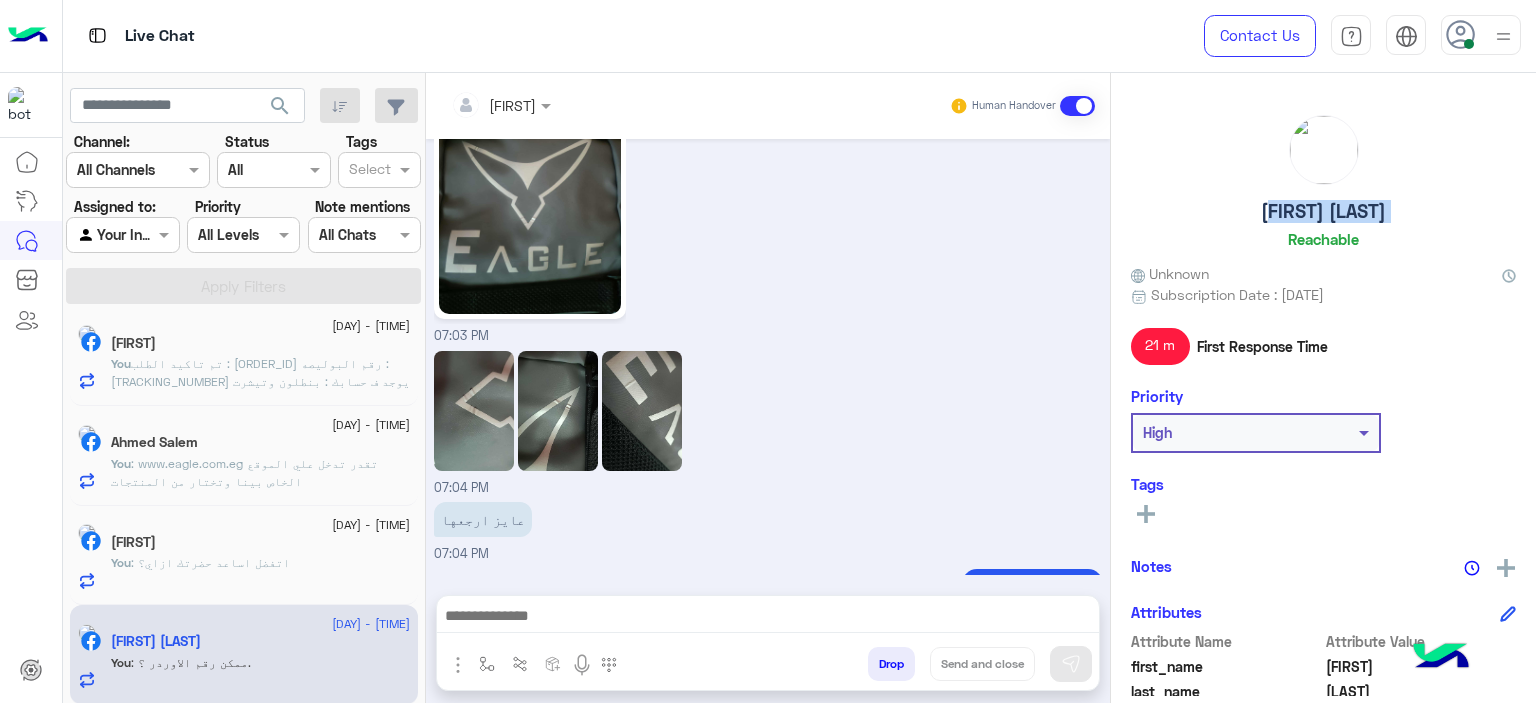 click on "[FIRST] [LAST]" 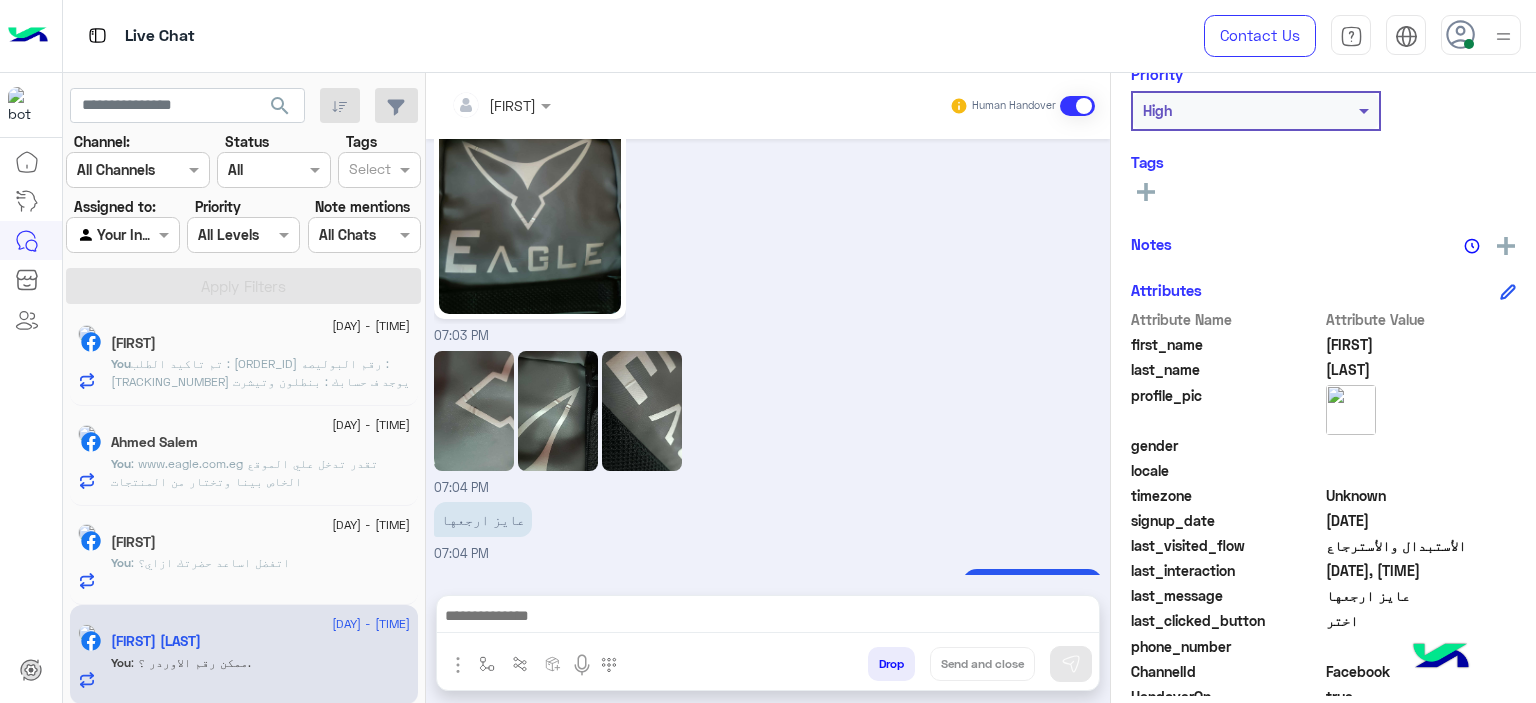 scroll, scrollTop: 456, scrollLeft: 0, axis: vertical 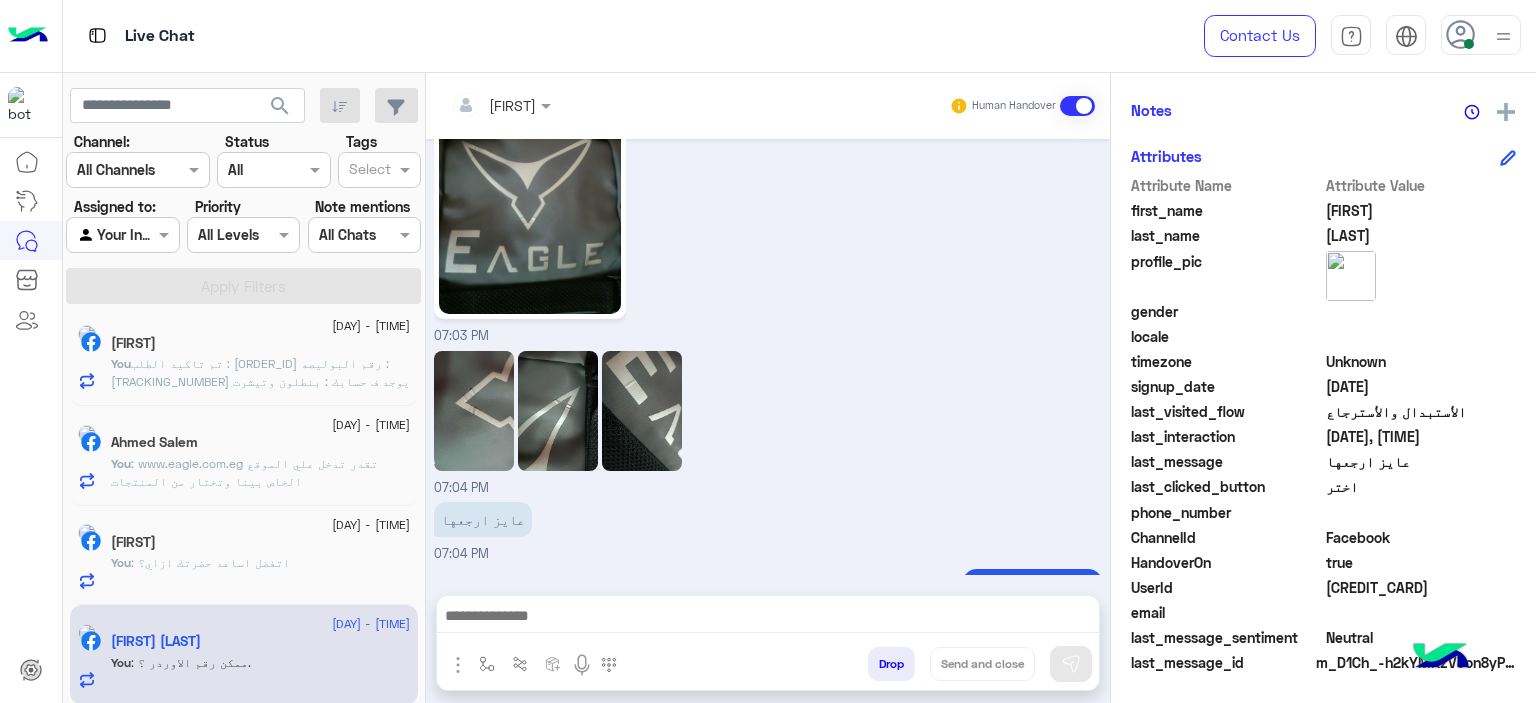 click on "[CREDIT_CARD]" 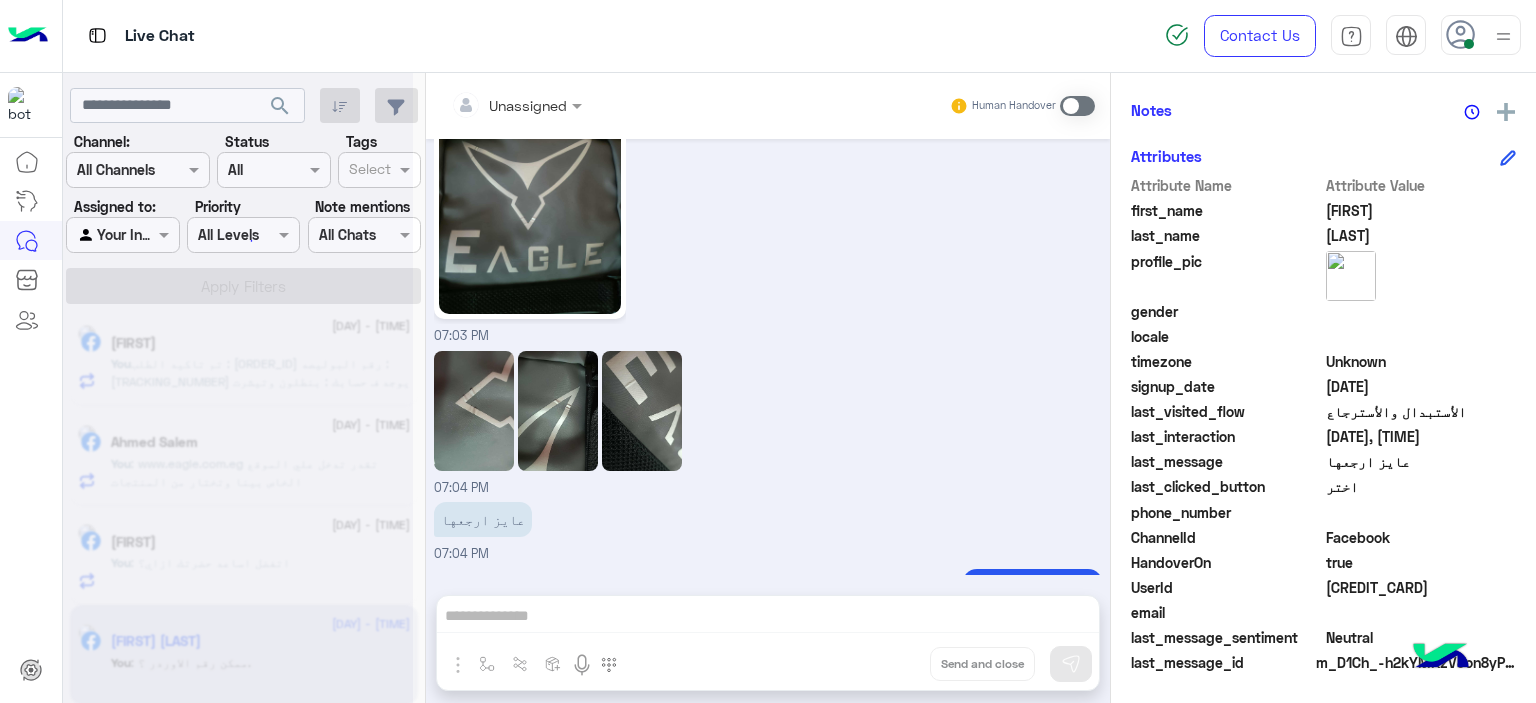 scroll, scrollTop: 2394, scrollLeft: 0, axis: vertical 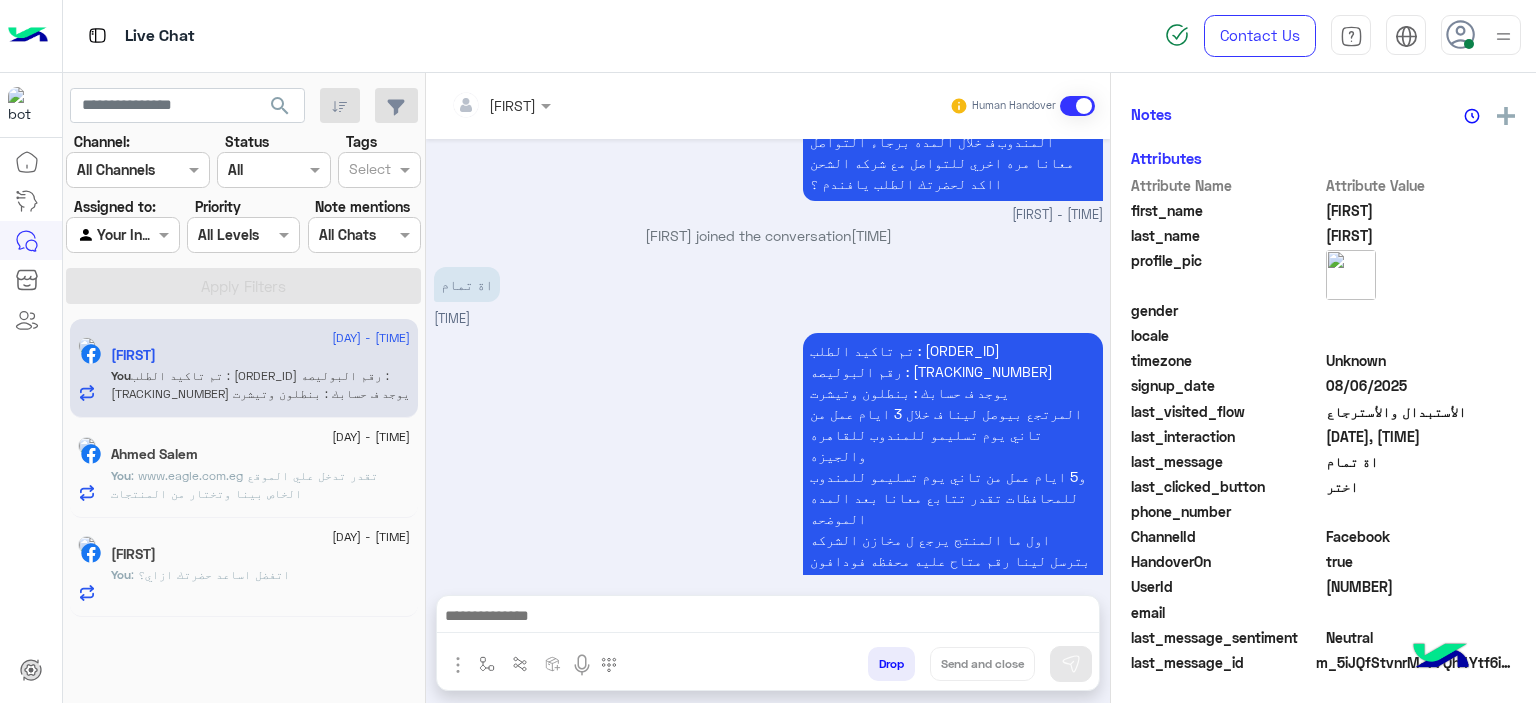click on "Ahmed Salem" 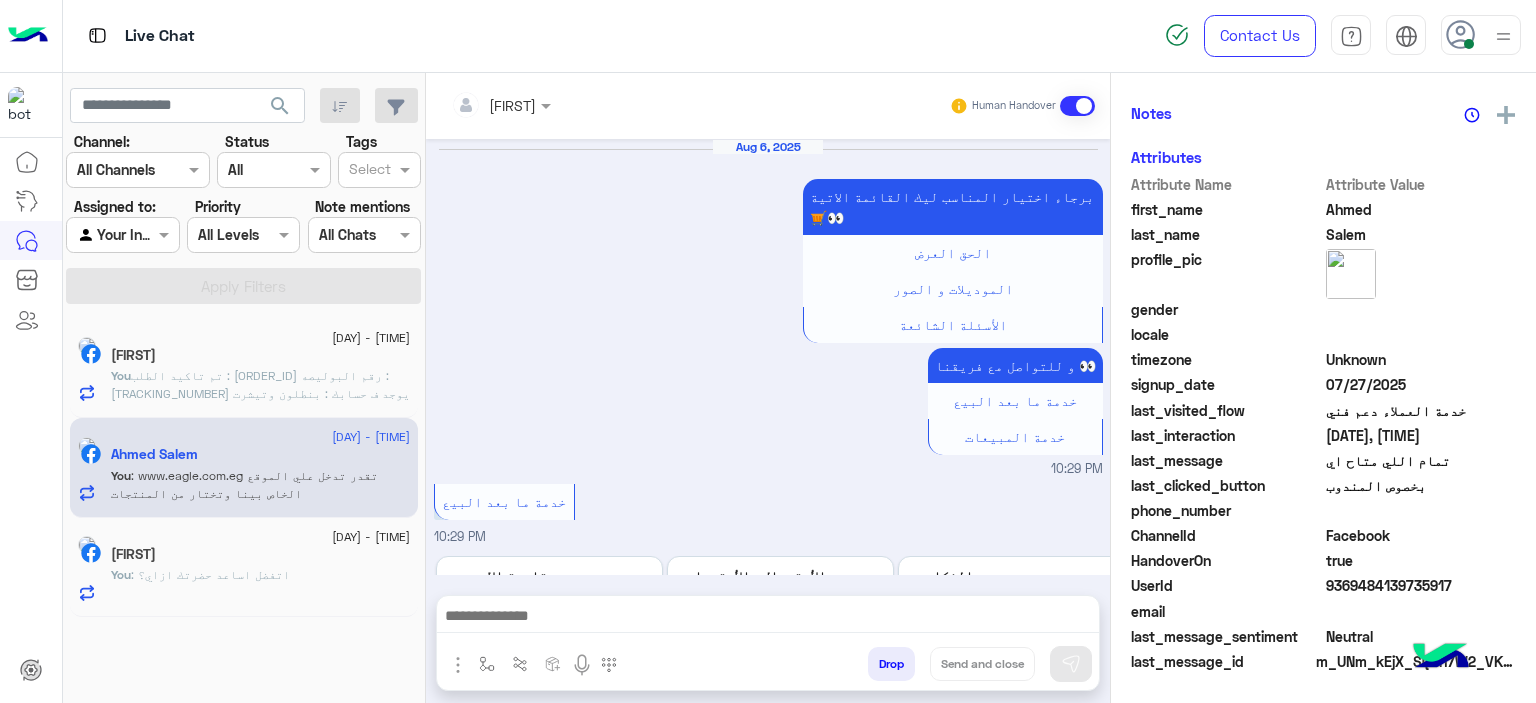 scroll, scrollTop: 452, scrollLeft: 0, axis: vertical 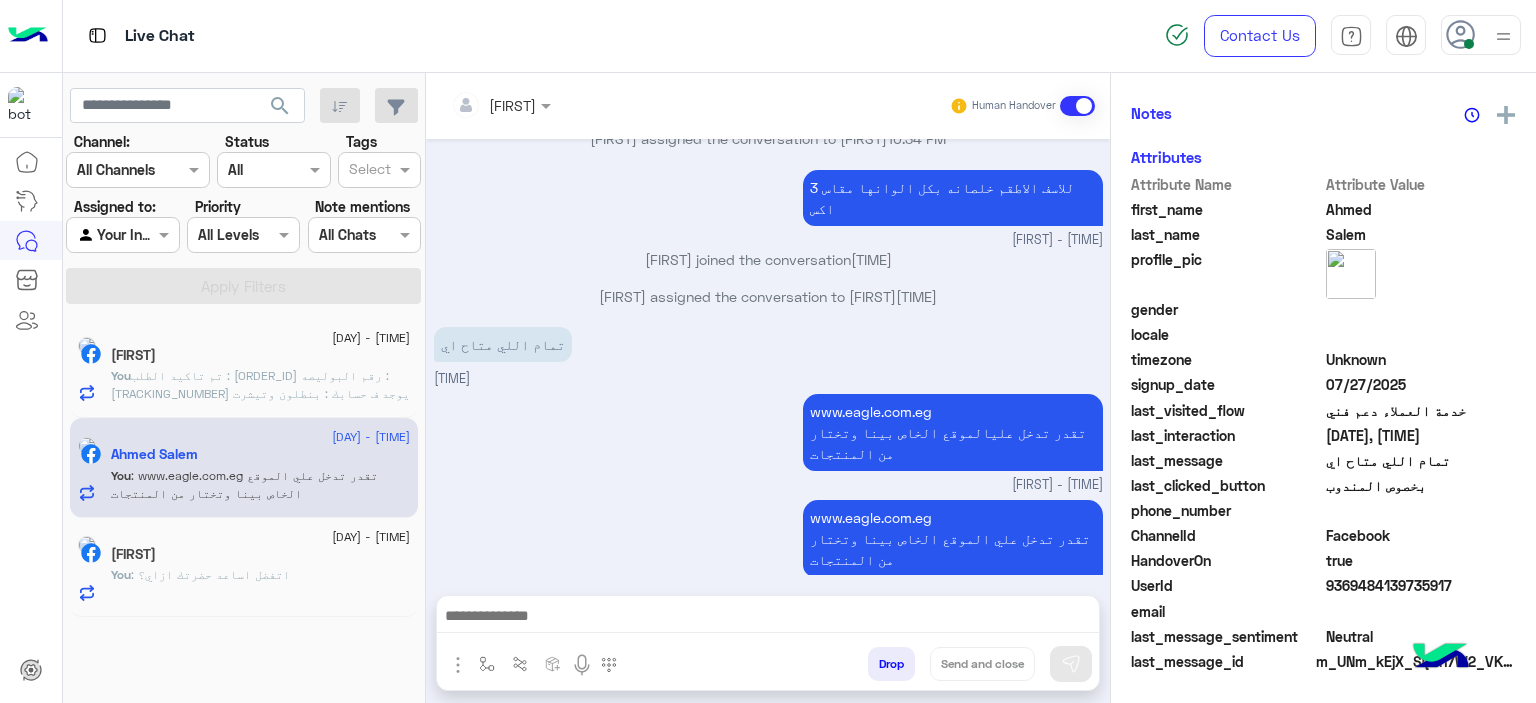 click on "تم تاكيد الطلب :   [ORDER_ID]
رقم البوليصه :   [TRACKING_NUMBER]
يوجد ف حسابك :   بنطلون وتيشرت
المرتجع بيوصل لينا ف خلال 3 ايام عمل من تاني يوم تسليمو للمندوب للقاهره والجيزه
و5 ايام عمل من تاني يوم تسليمو للمندوب للمحافظات تقدر تتابع معانا بعد المده الموضحه
اول ما المنتج يرجع ل مخازن الشركه
بترسل لينا رقم متاح عليه محفظه فودافون كاش لتحويل المبلغ
المندوب هيتواصل معاك خلال 3 ايام عمل بحد اقصي لاستلام المنتج من حضرتك  تنبيه❌  ف حاله عدم التواصل مع حضرتك من قبل المندوب ف خلال المده برجاء التواصل معانا مره اخري للتواصل مع شركه الشحن" 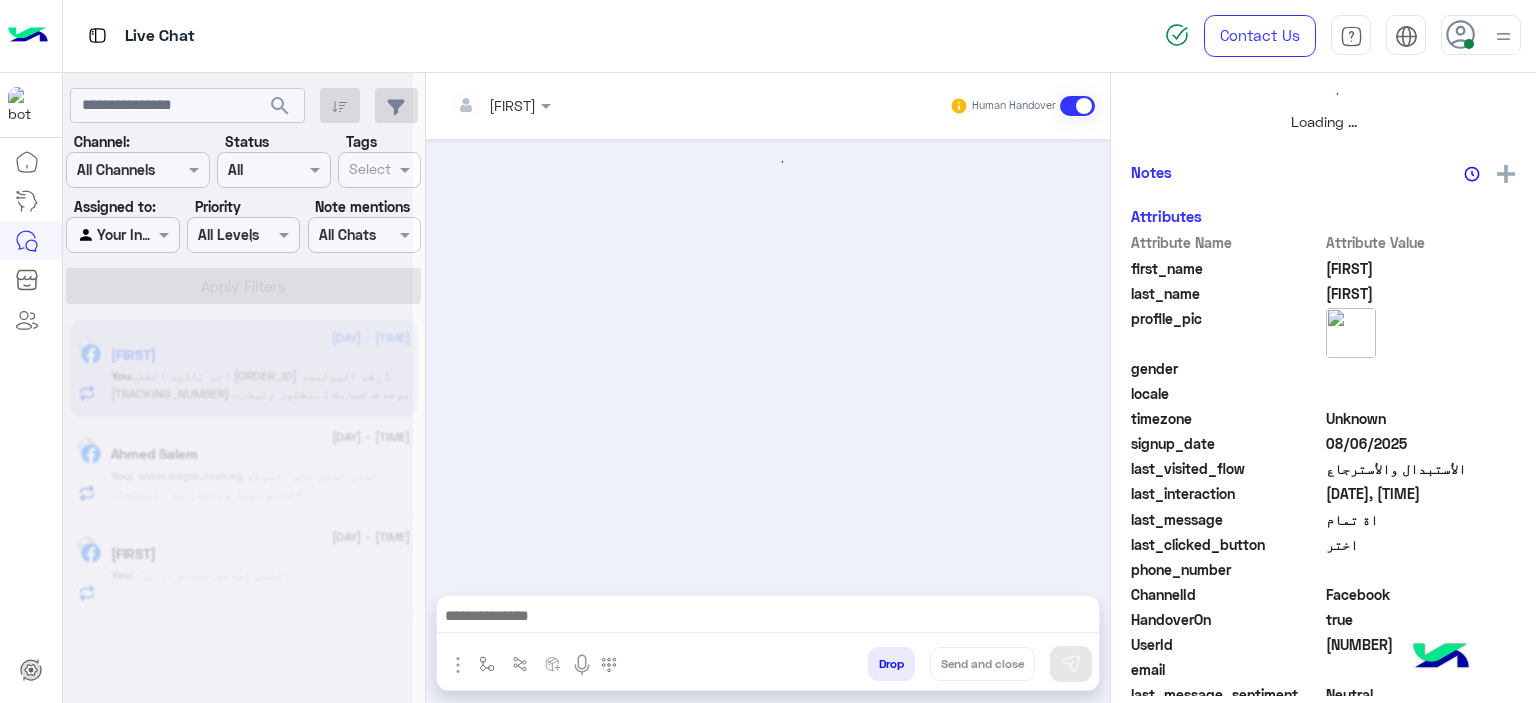 scroll, scrollTop: 514, scrollLeft: 0, axis: vertical 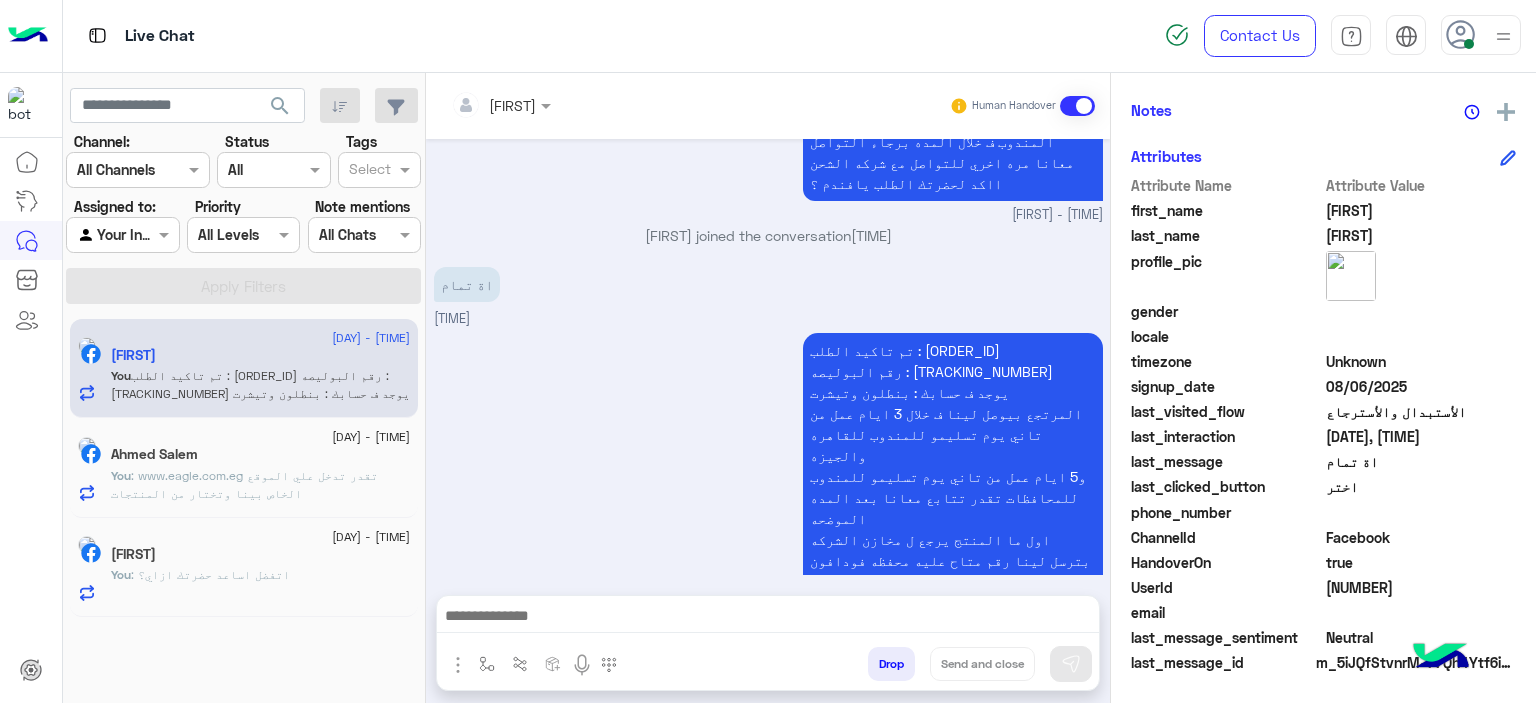 click on ": www.eagle.com.eg
تقدر تدخل علي الموقع الخاص بينا وتختار من المنتجات" 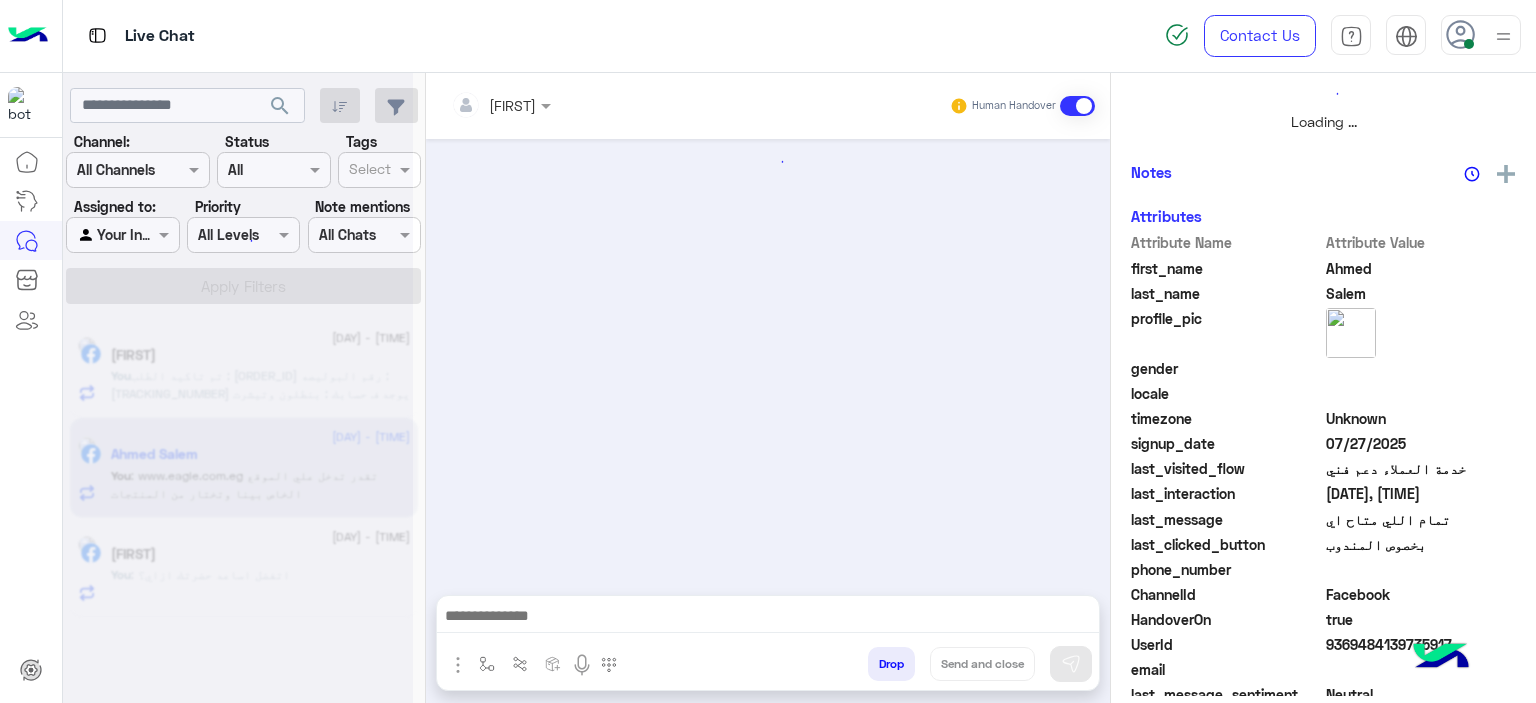 scroll, scrollTop: 514, scrollLeft: 0, axis: vertical 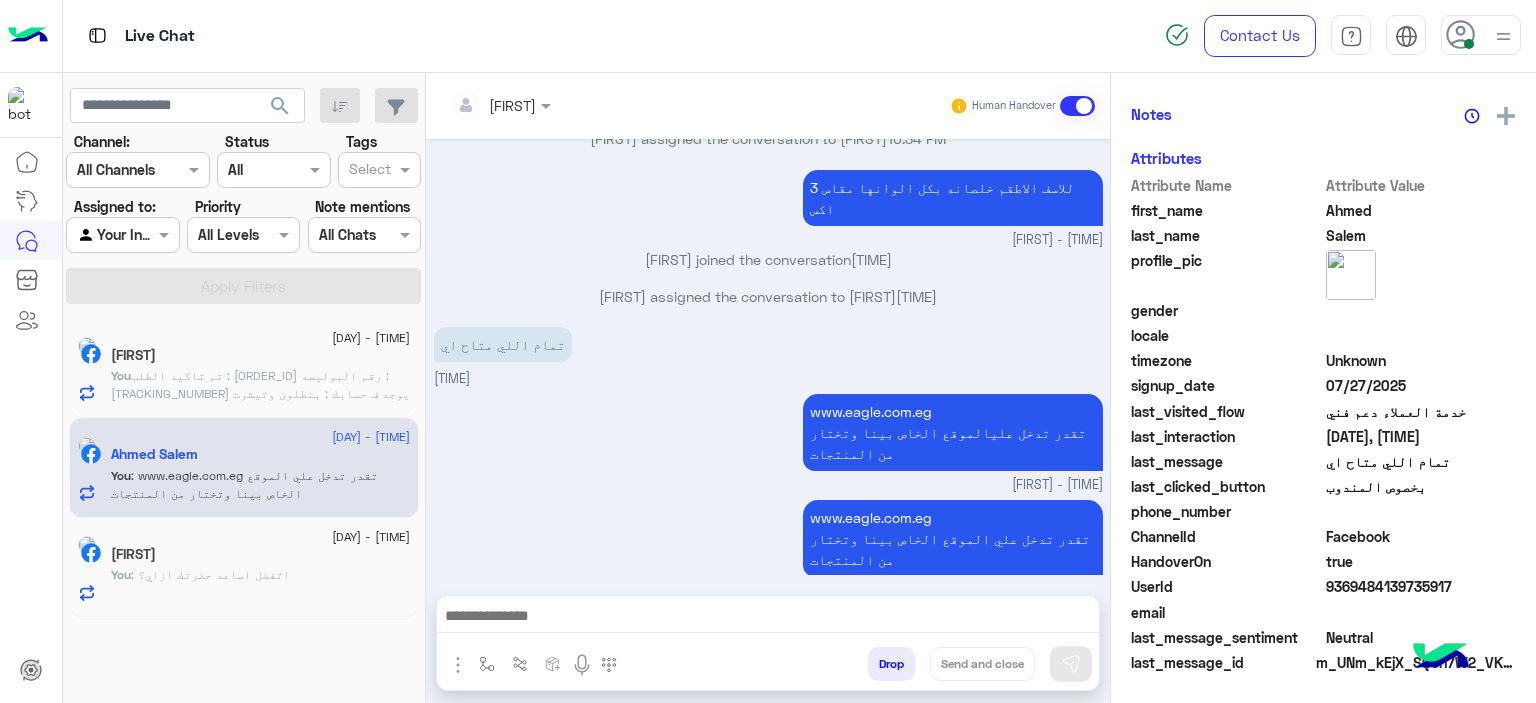 click on ": اتفضل اساعد حضرتك ازاي؟" 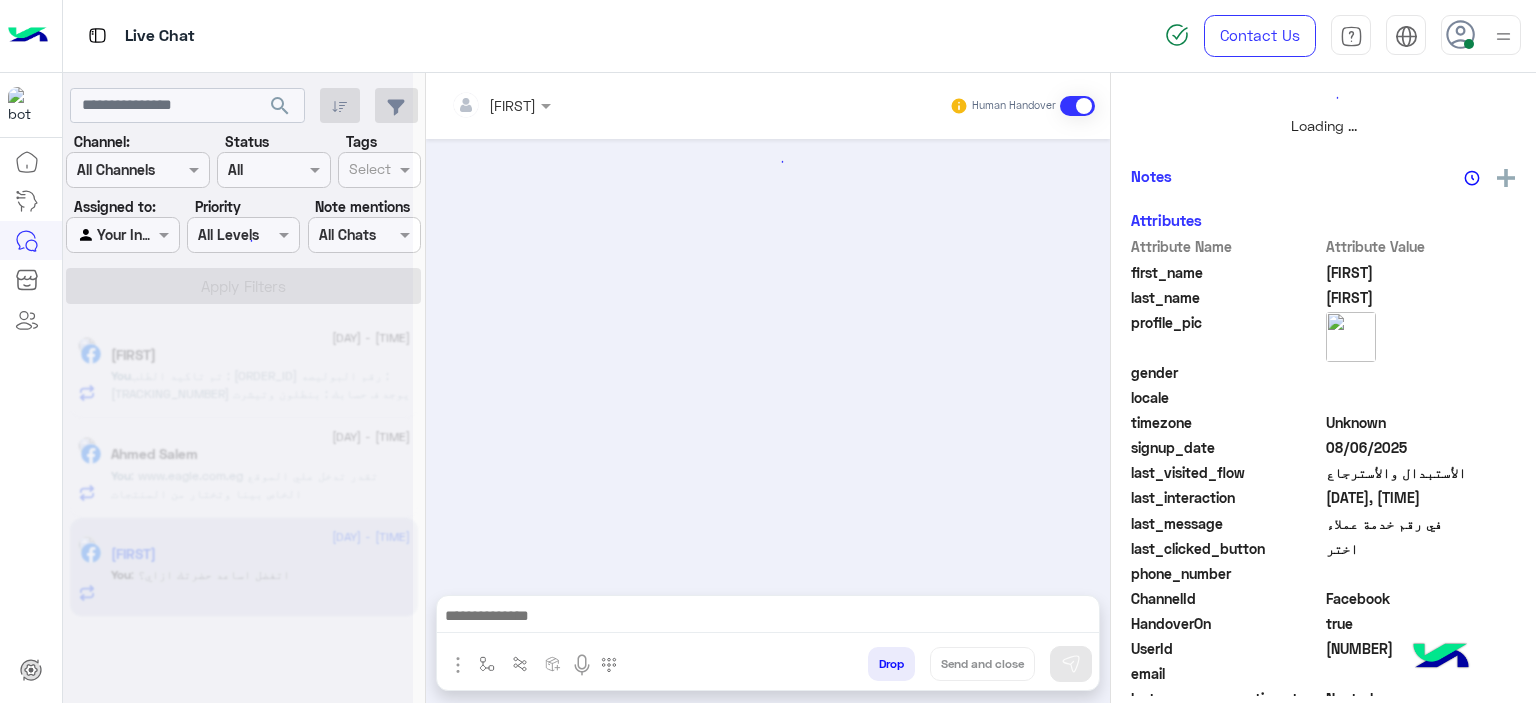 scroll, scrollTop: 514, scrollLeft: 0, axis: vertical 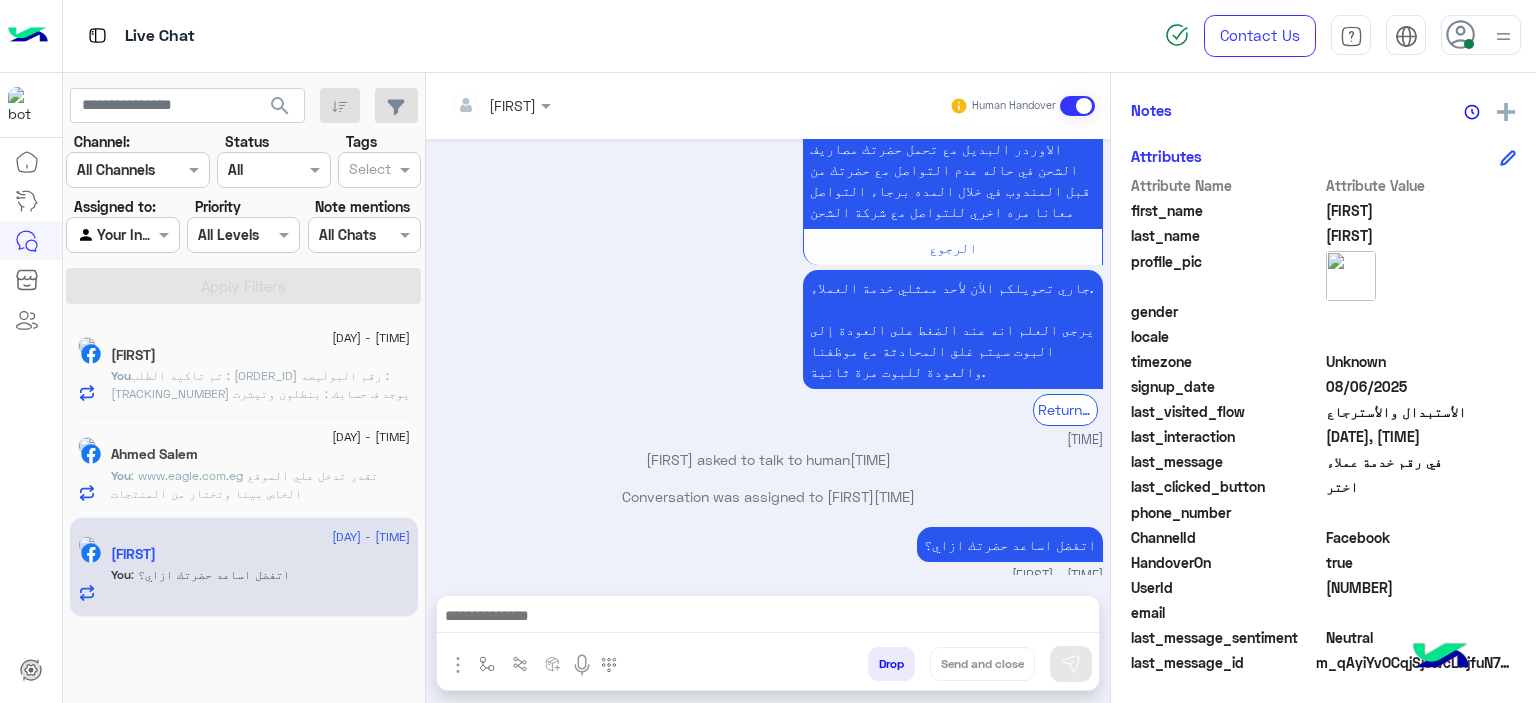 click on ": www.eagle.com.eg
تقدر تدخل علي الموقع الخاص بينا وتختار من المنتجات" 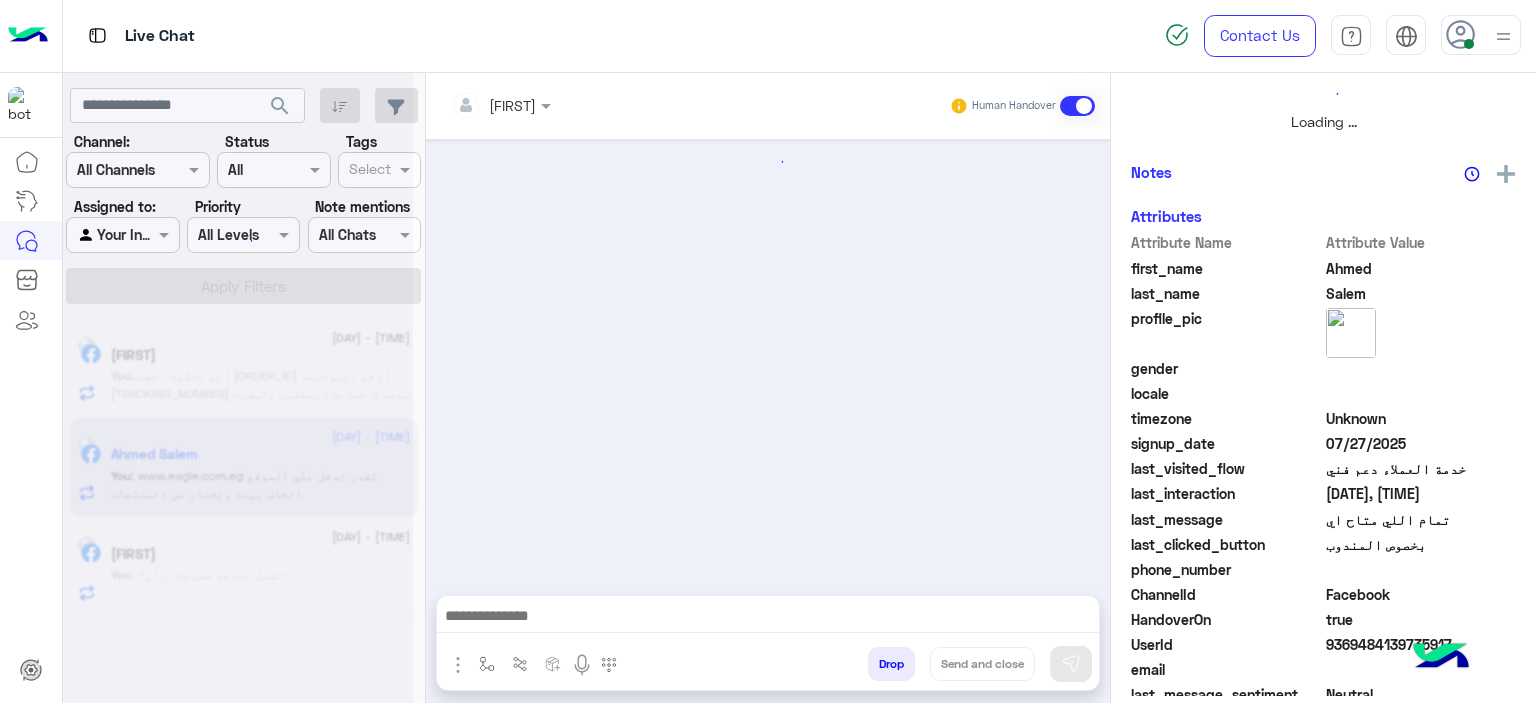 scroll, scrollTop: 514, scrollLeft: 0, axis: vertical 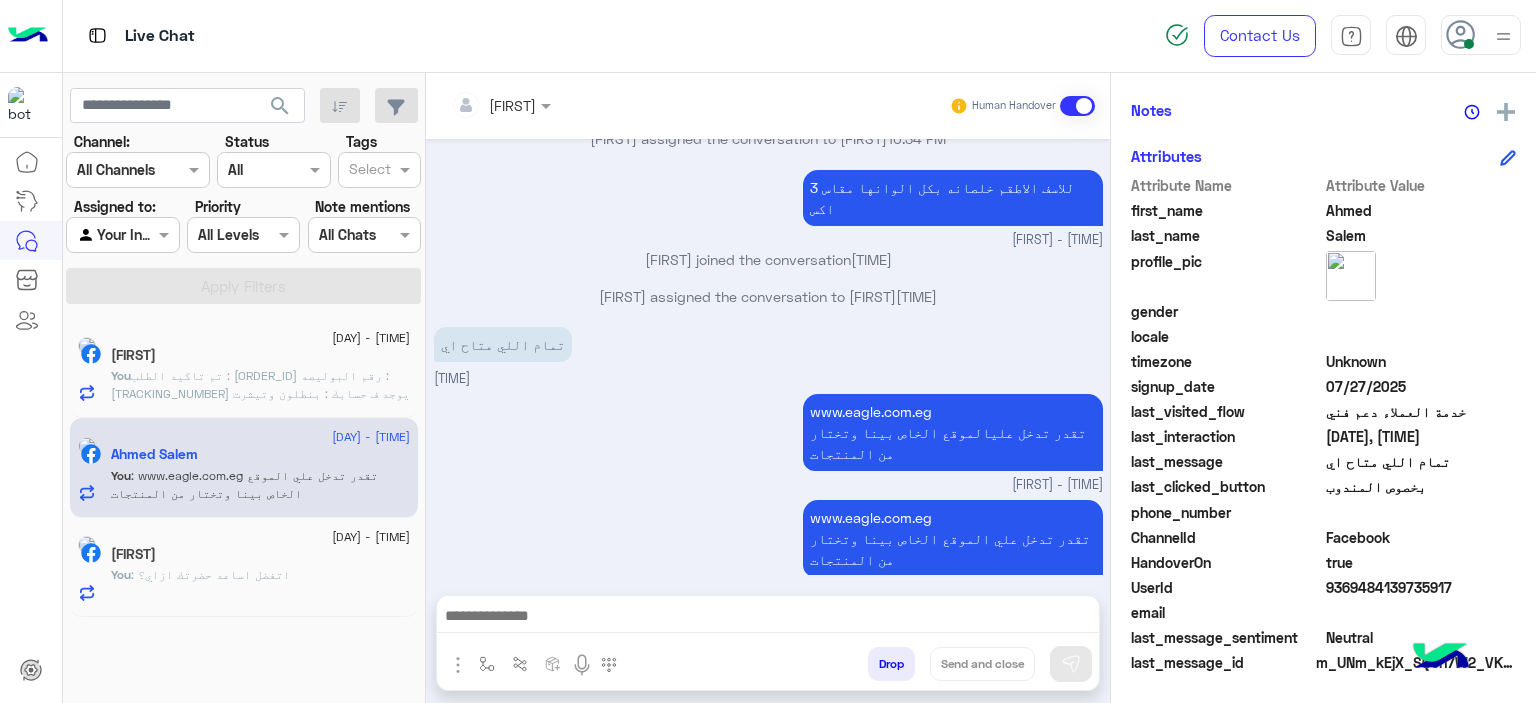click on ": اتفضل اساعد حضرتك ازاي؟" 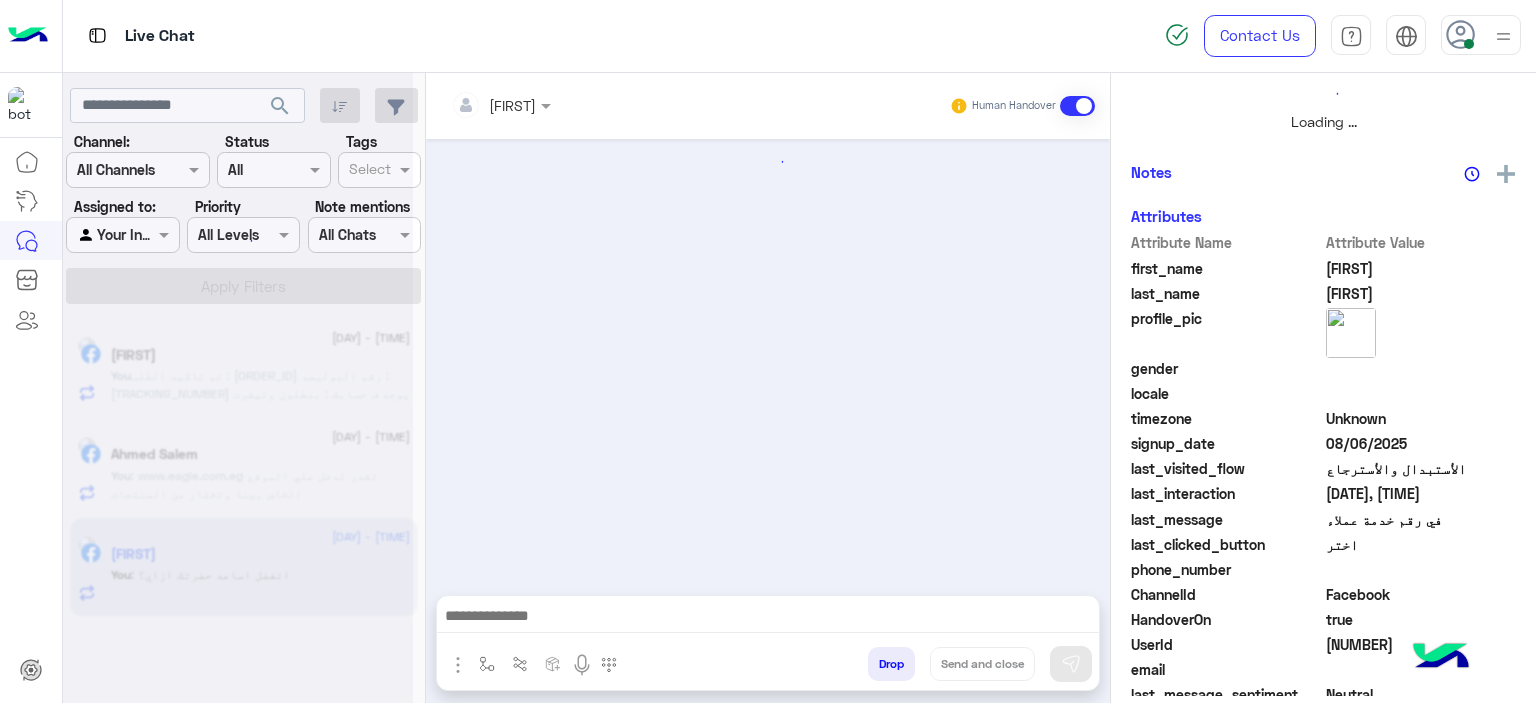 scroll, scrollTop: 514, scrollLeft: 0, axis: vertical 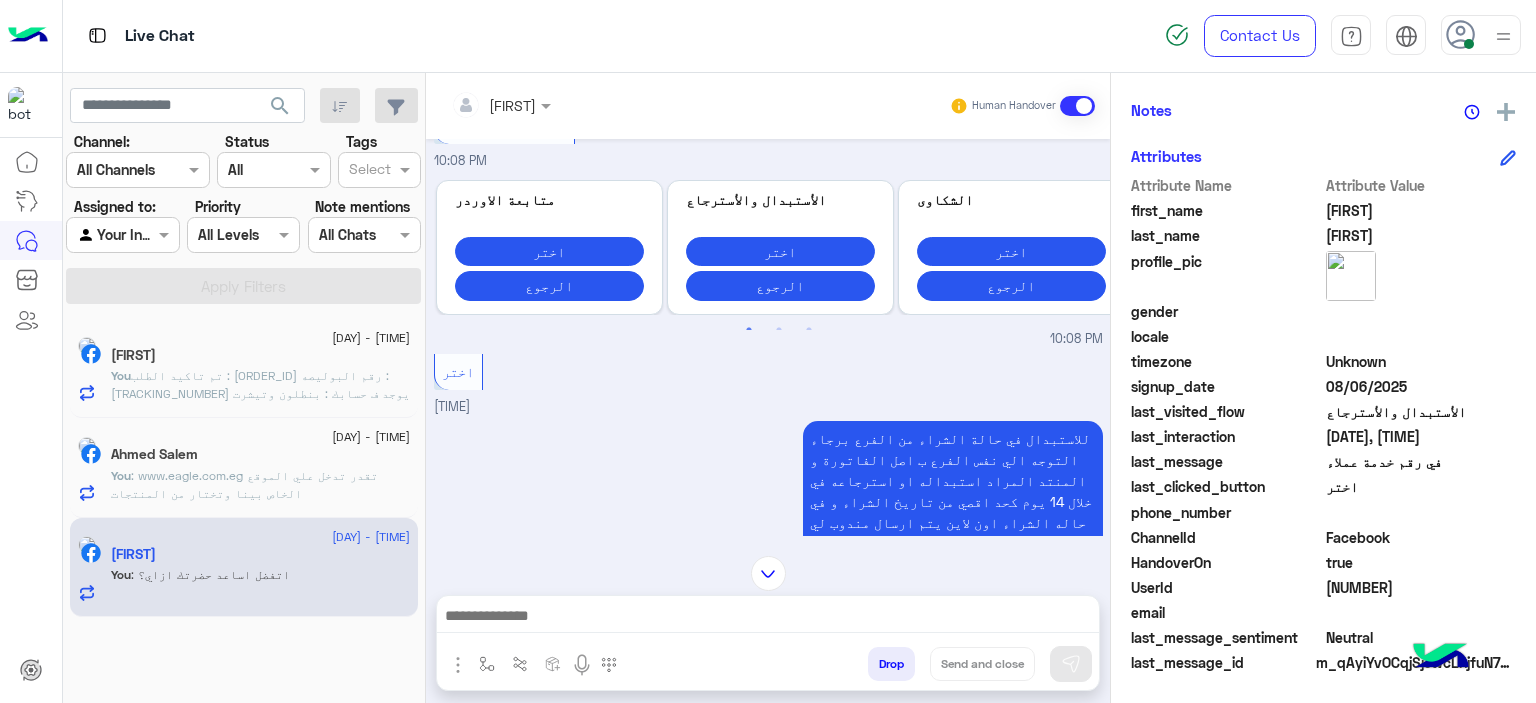 click on "تم تاكيد الطلب :   [ORDER_ID]
رقم البوليصه :   [TRACKING_NUMBER]
يوجد ف حسابك :   بنطلون وتيشرت
المرتجع بيوصل لينا ف خلال 3 ايام عمل من تاني يوم تسليمو للمندوب للقاهره والجيزه
و5 ايام عمل من تاني يوم تسليمو للمندوب للمحافظات تقدر تتابع معانا بعد المده الموضحه
اول ما المنتج يرجع ل مخازن الشركه
بترسل لينا رقم متاح عليه محفظه فودافون كاش لتحويل المبلغ
المندوب هيتواصل معاك خلال 3 ايام عمل بحد اقصي لاستلام المنتج من حضرتك  تنبيه❌  ف حاله عدم التواصل مع حضرتك من قبل المندوب ف خلال المده برجاء التواصل معانا مره اخري للتواصل مع شركه الشحن" 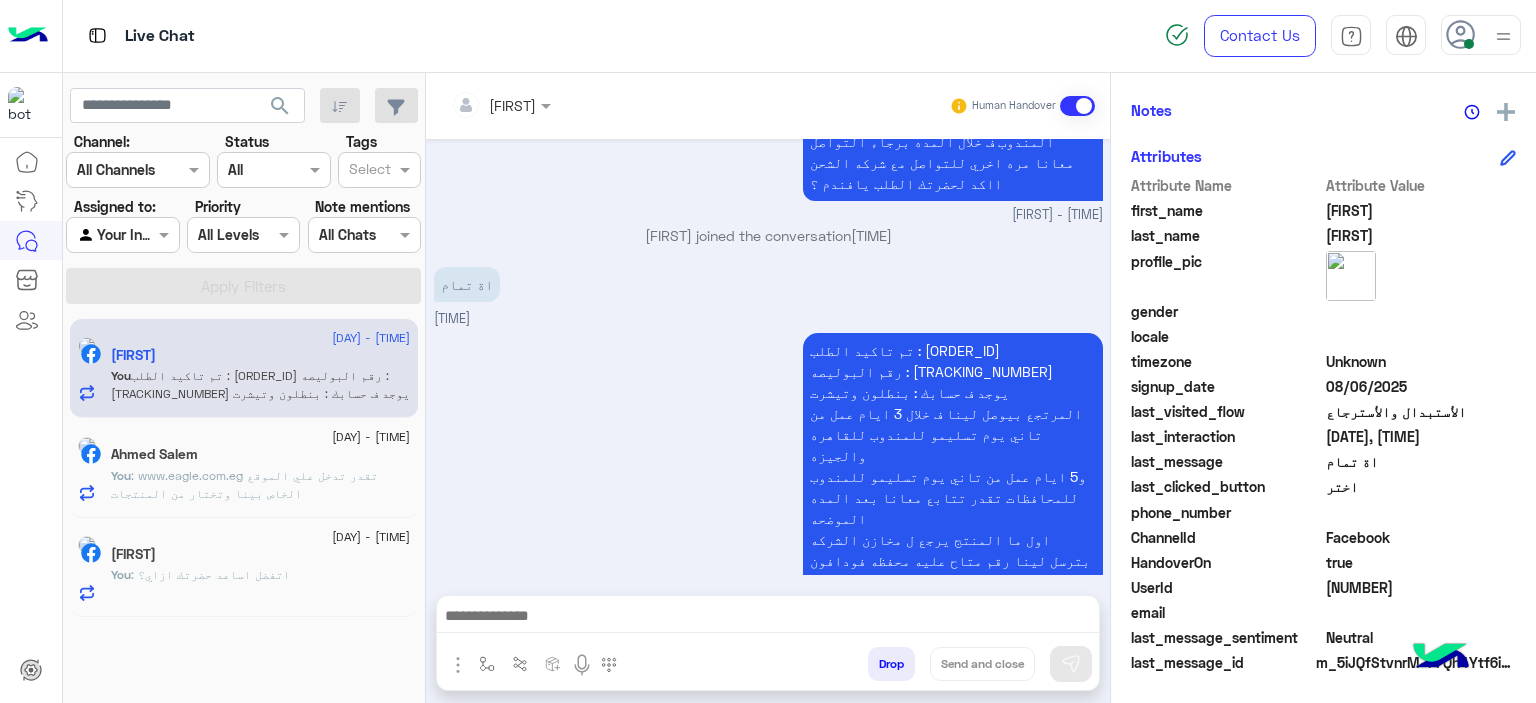 click on "Drop" at bounding box center (891, 664) 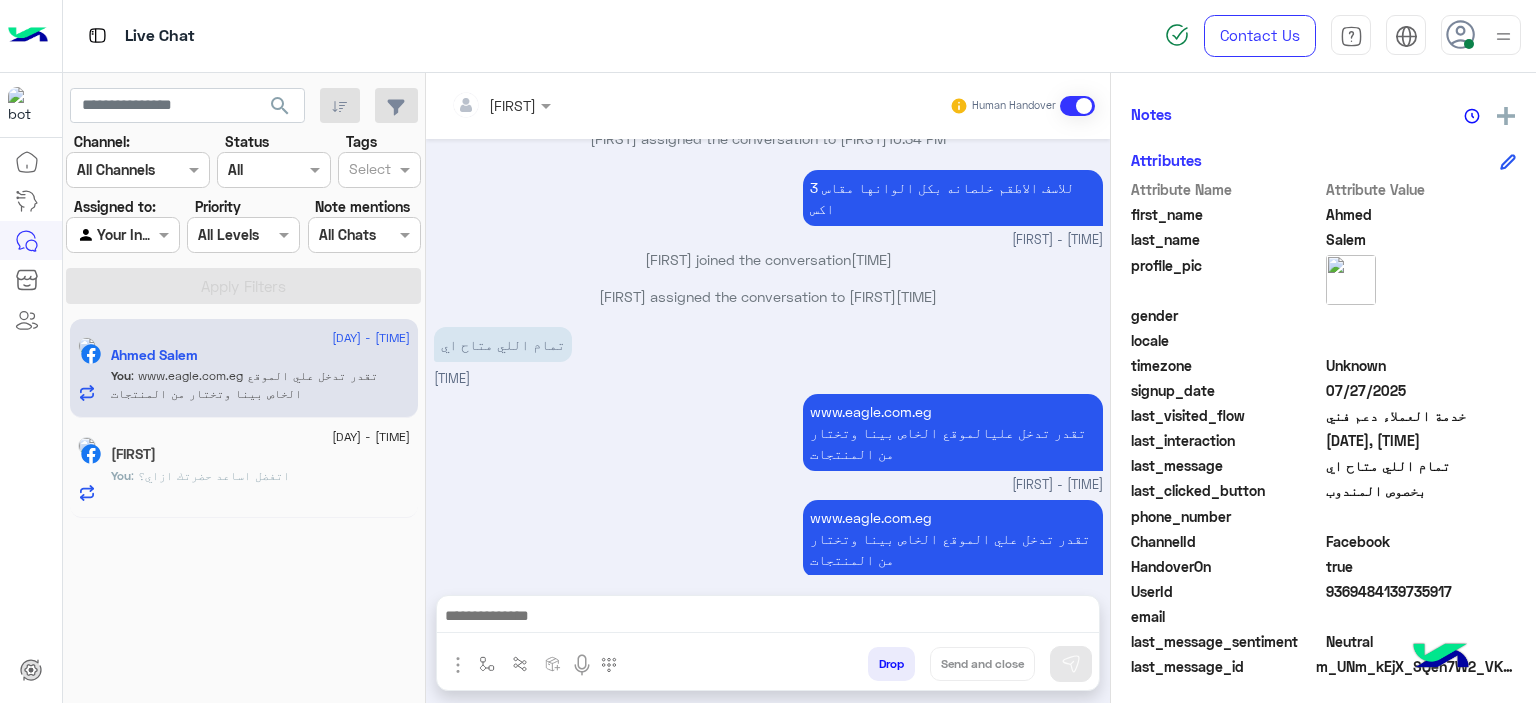 scroll, scrollTop: 456, scrollLeft: 0, axis: vertical 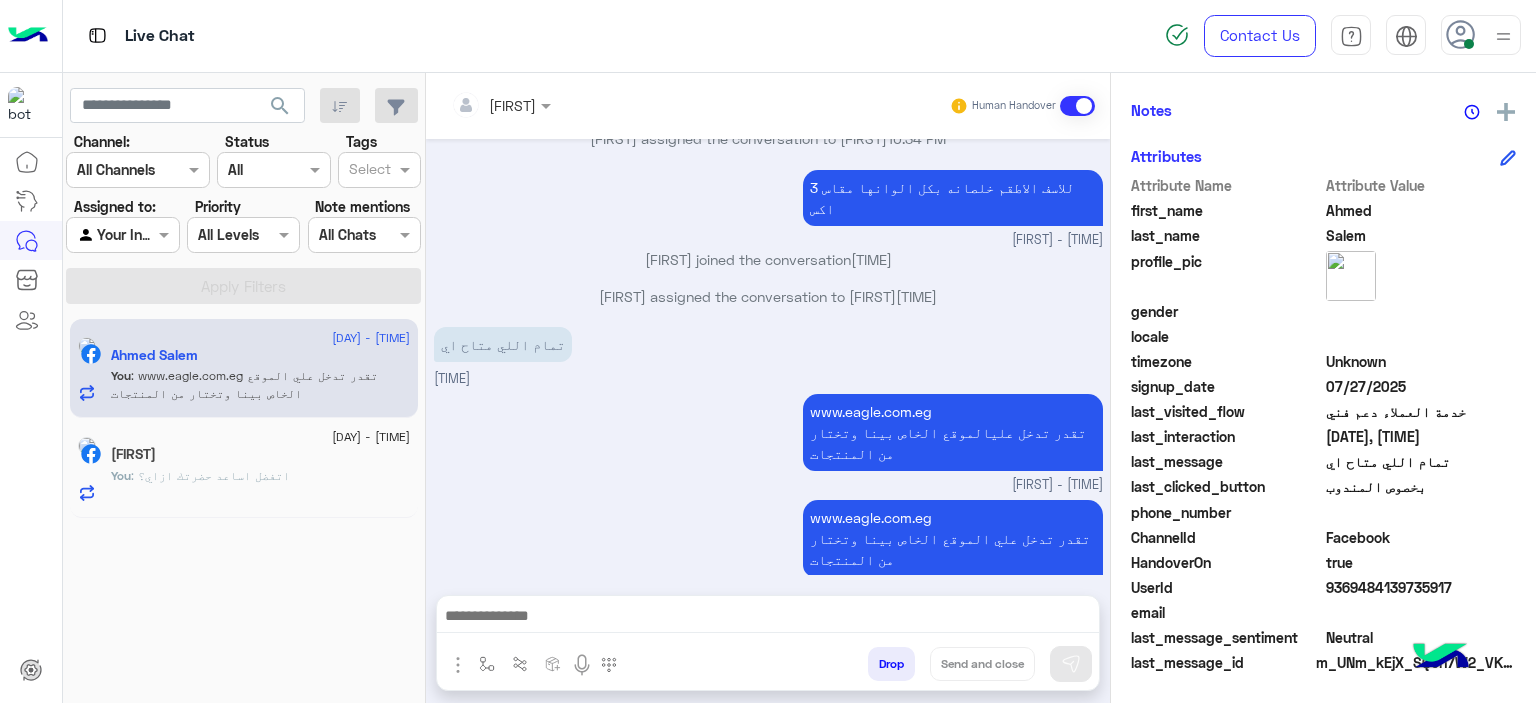 click on "Drop" at bounding box center (891, 664) 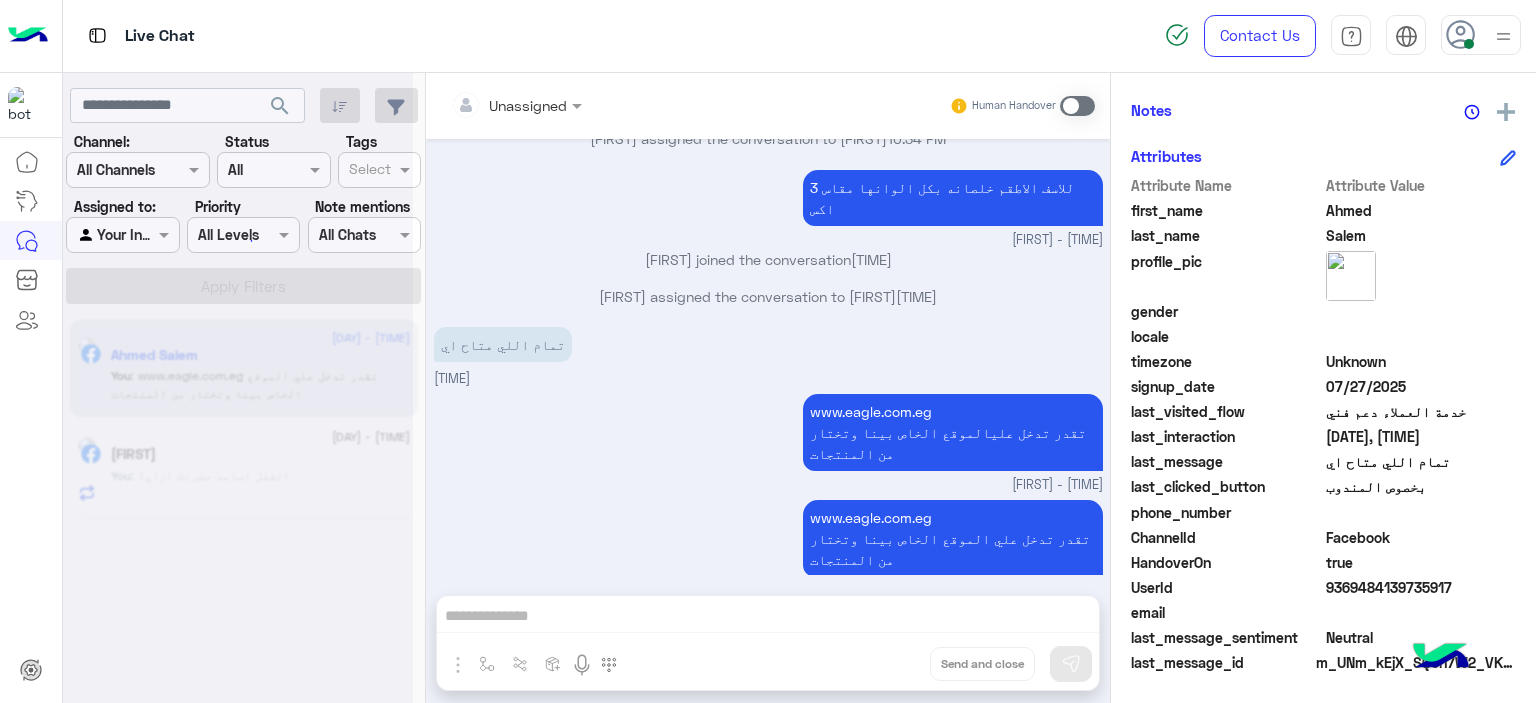 scroll, scrollTop: 1498, scrollLeft: 0, axis: vertical 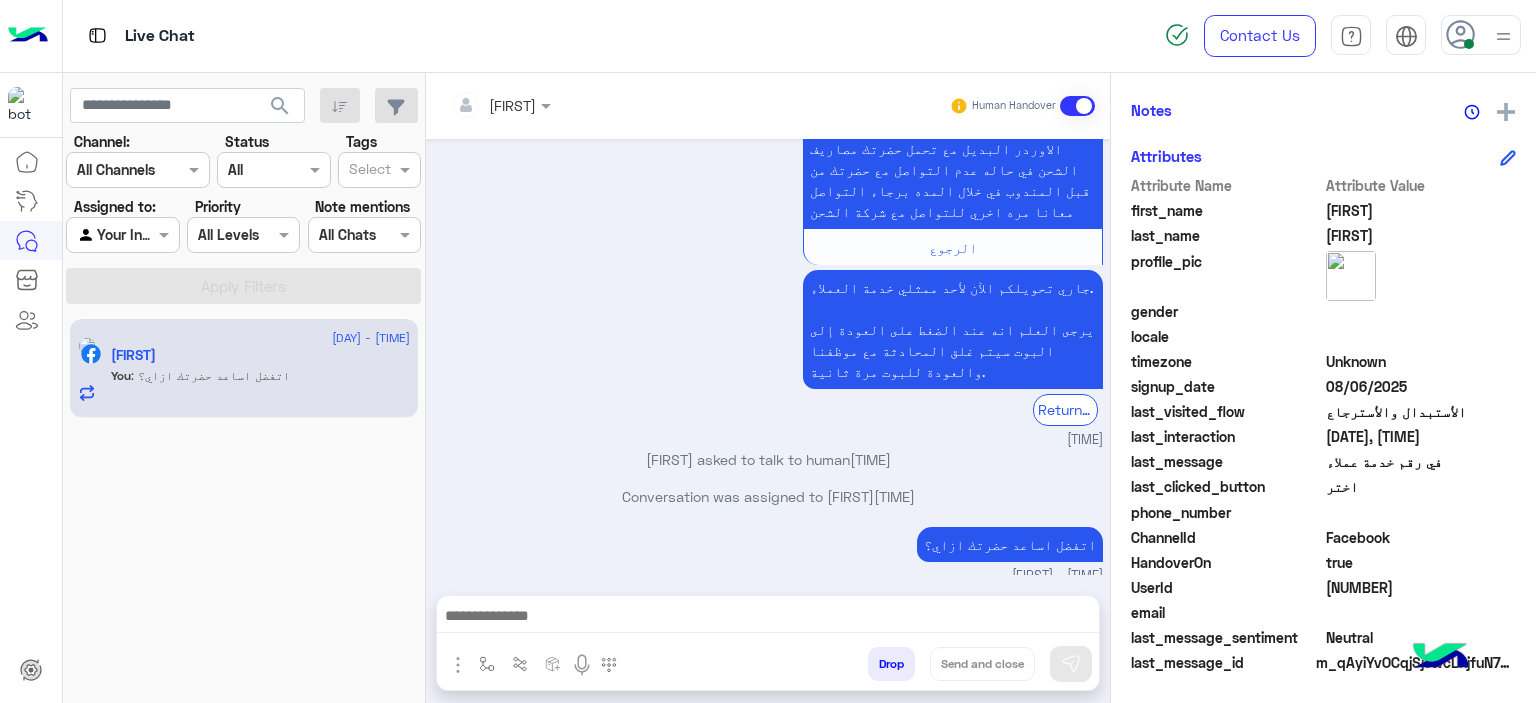 click on "Drop" at bounding box center [891, 664] 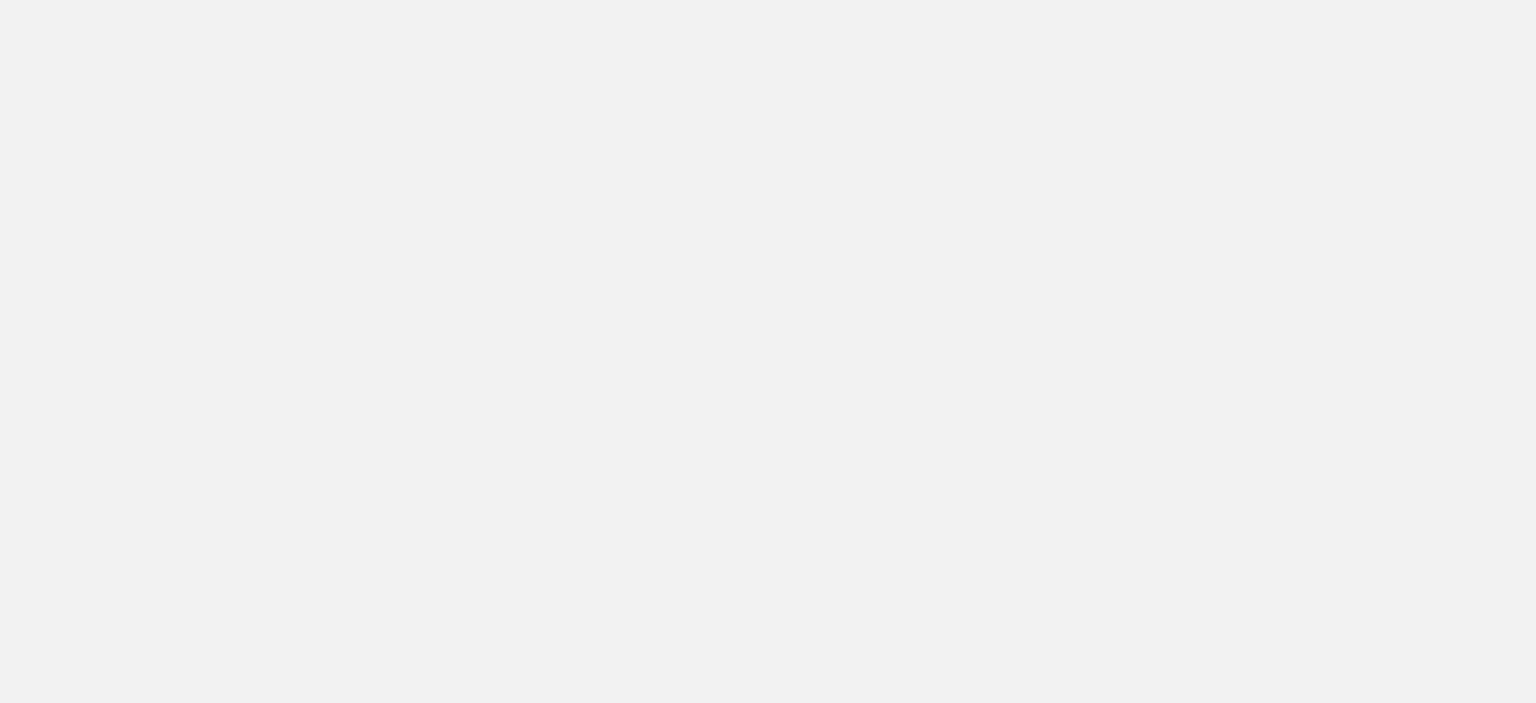 scroll, scrollTop: 0, scrollLeft: 0, axis: both 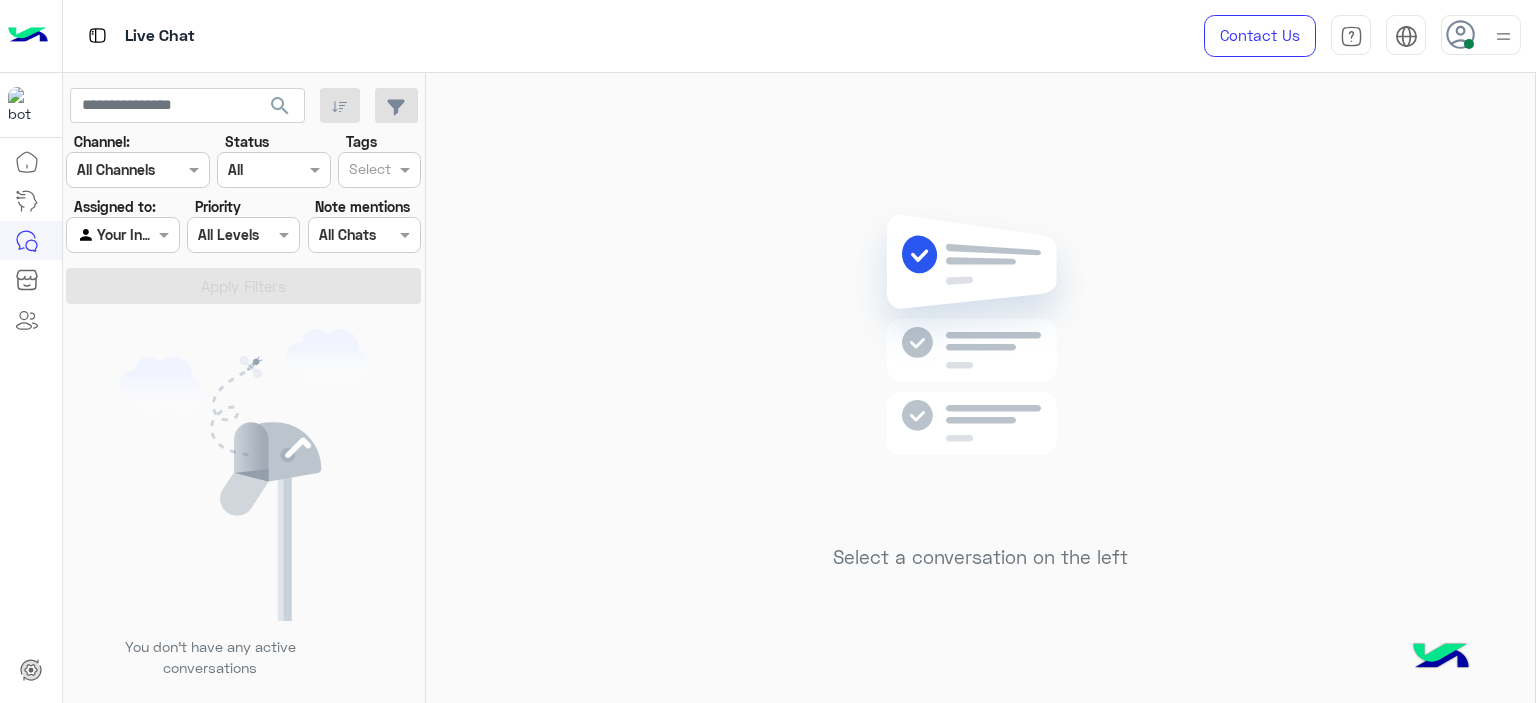 click at bounding box center (1481, 35) 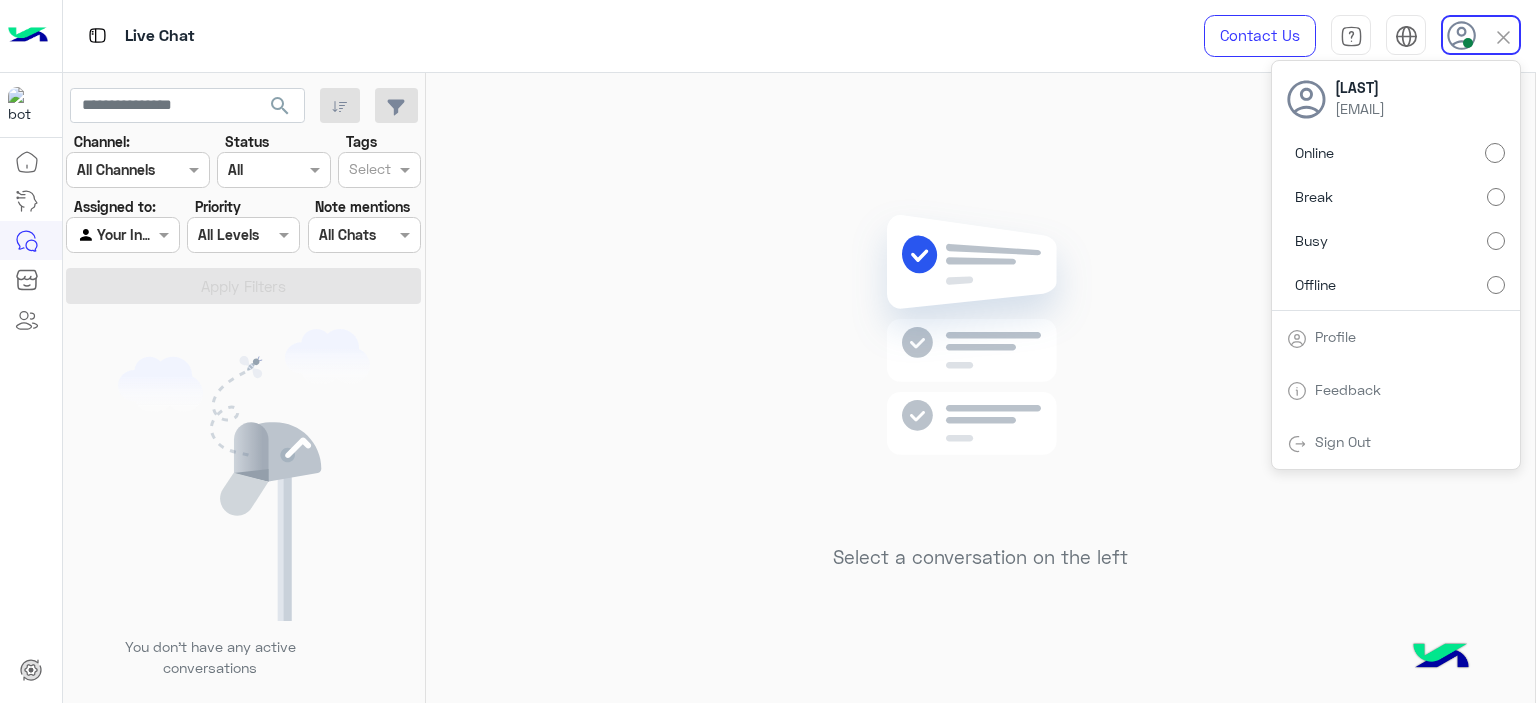 click on "Offline" at bounding box center [1396, 284] 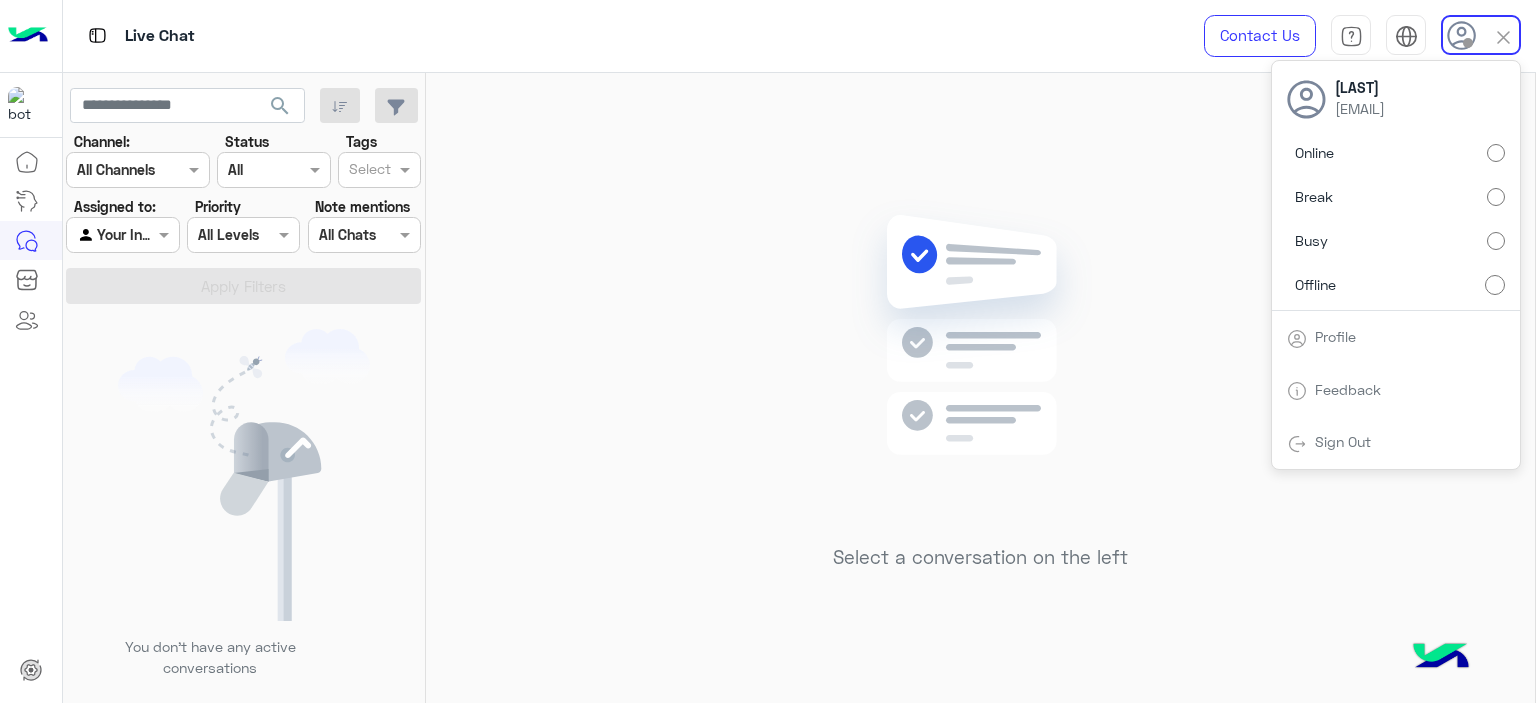 click on "Select a conversation on the left" 